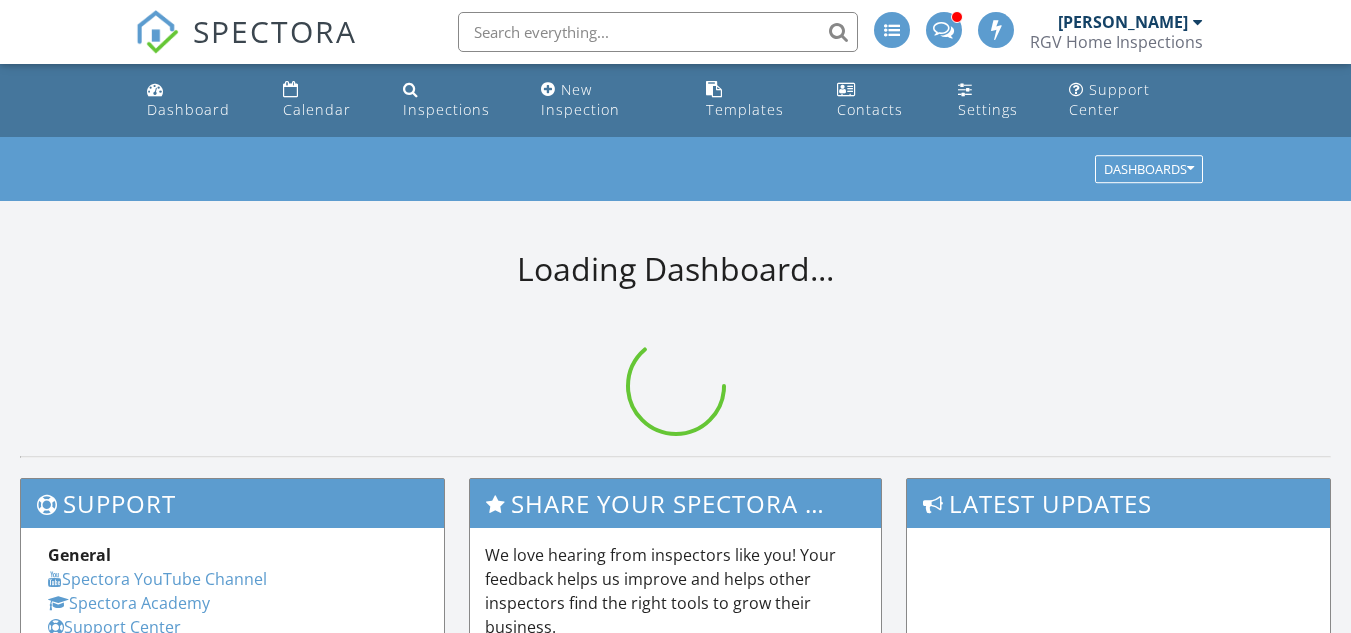 scroll, scrollTop: 0, scrollLeft: 0, axis: both 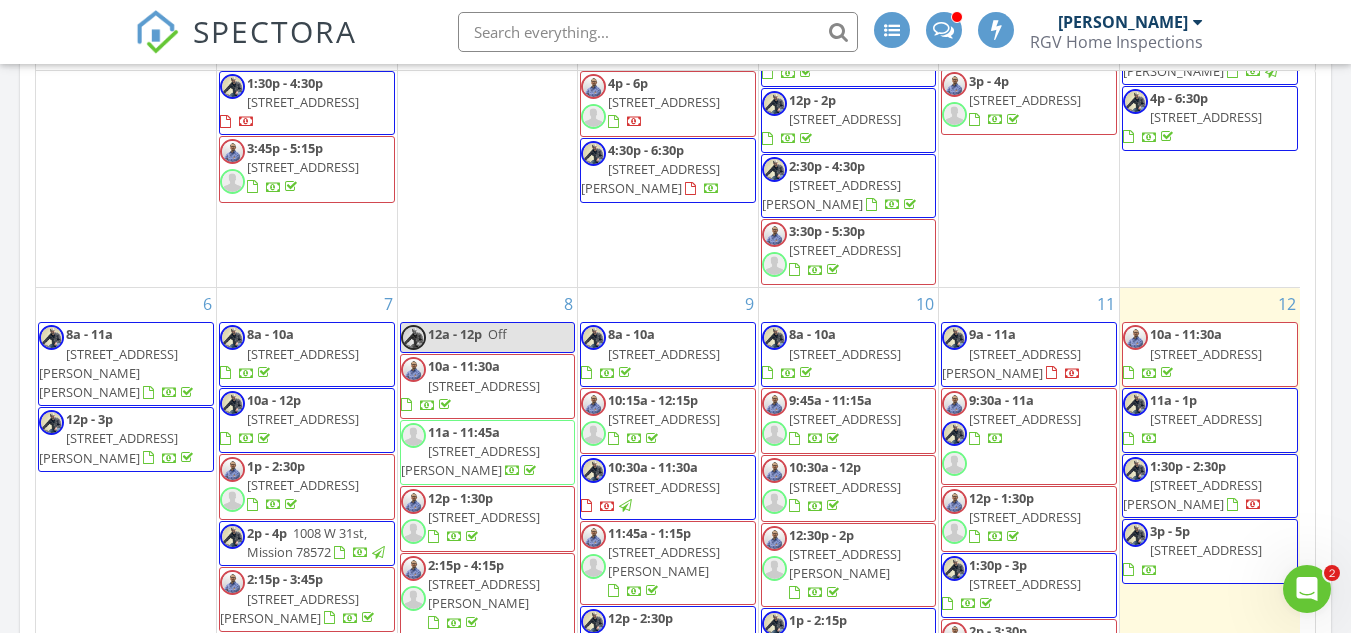 click on "[STREET_ADDRESS]" at bounding box center (1206, 419) 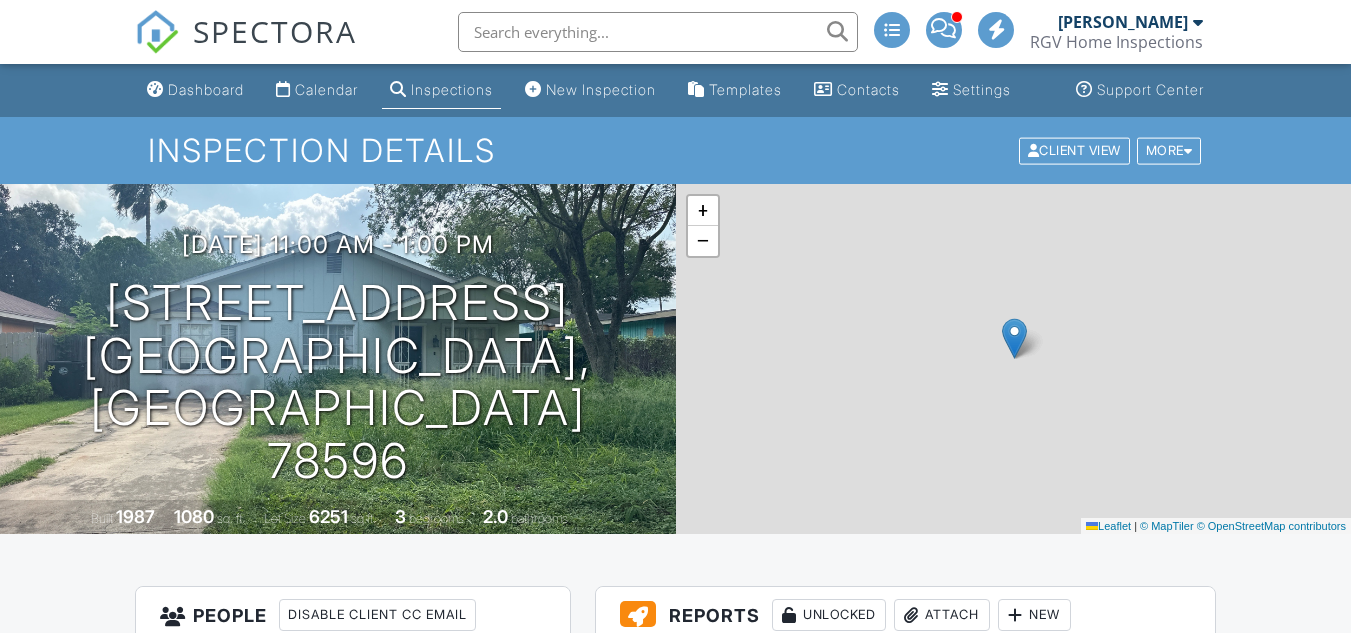 scroll, scrollTop: 0, scrollLeft: 0, axis: both 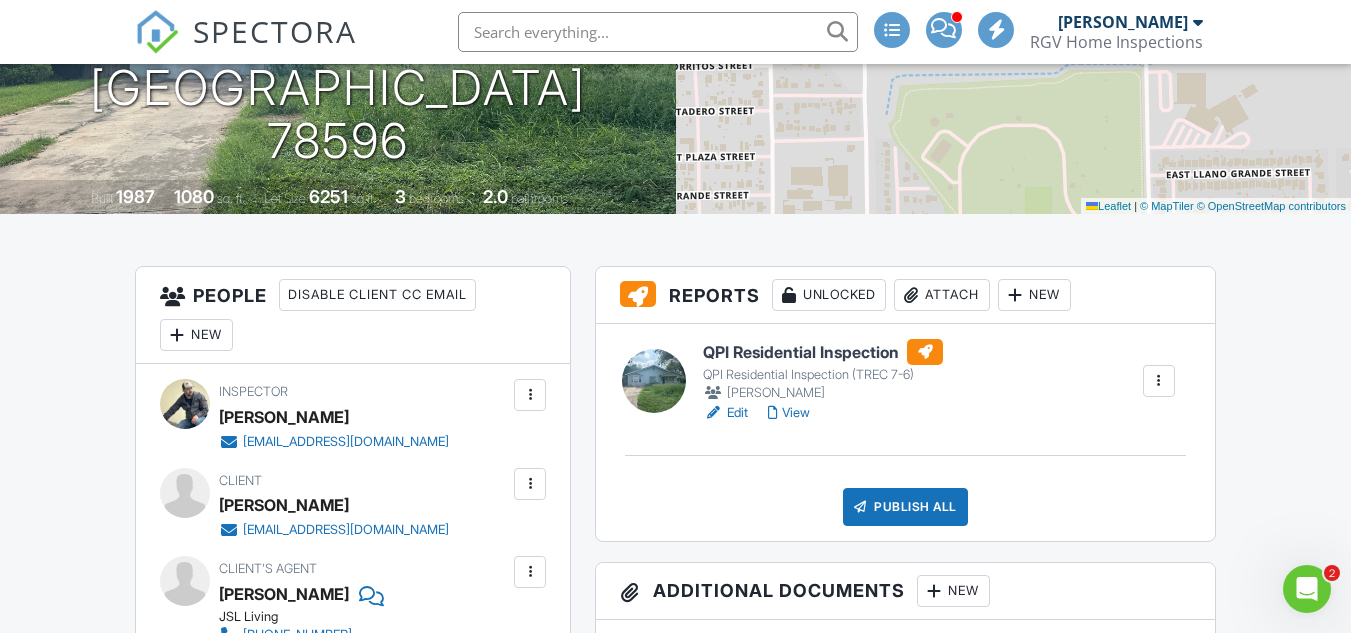 click on "QPI Residential Inspection" at bounding box center [823, 352] 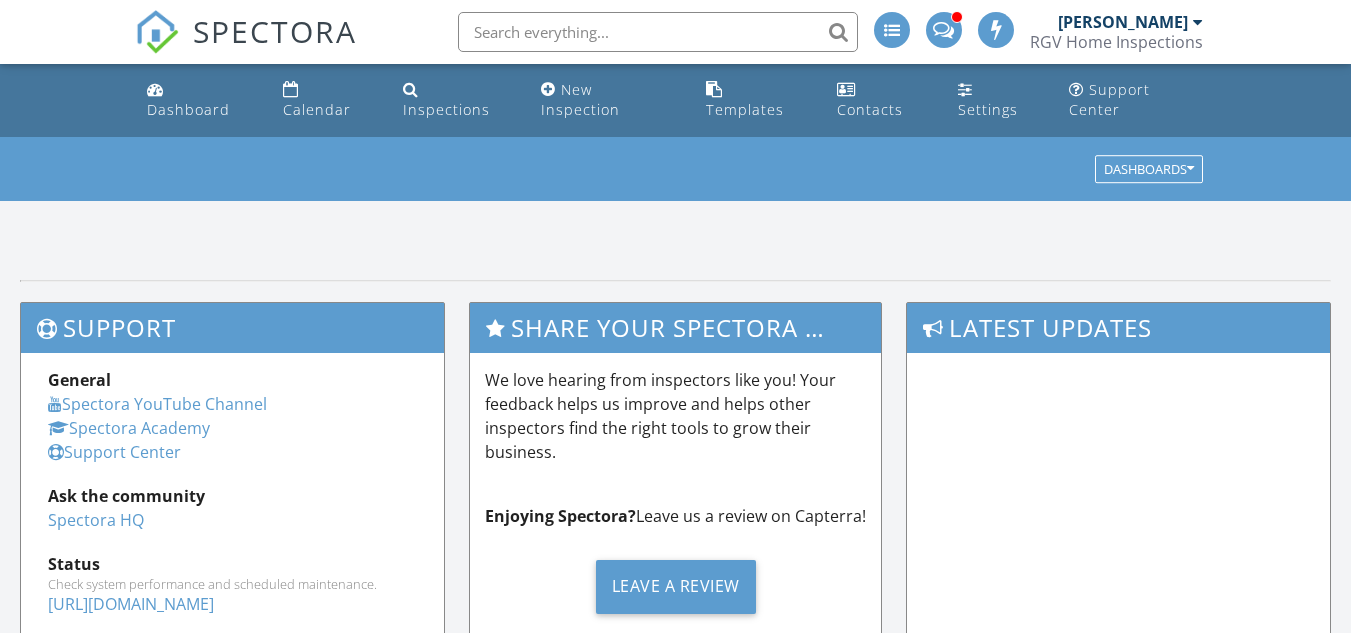 scroll, scrollTop: 0, scrollLeft: 0, axis: both 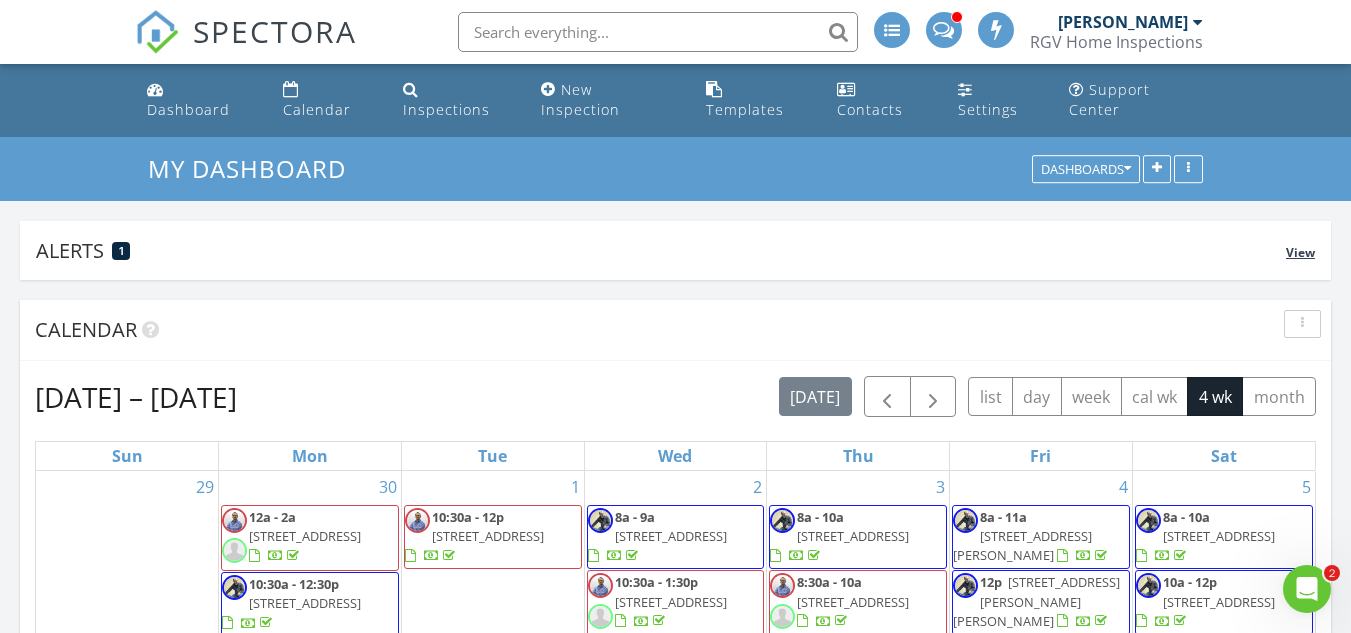 click on "Alerts
1   View" at bounding box center [675, 250] 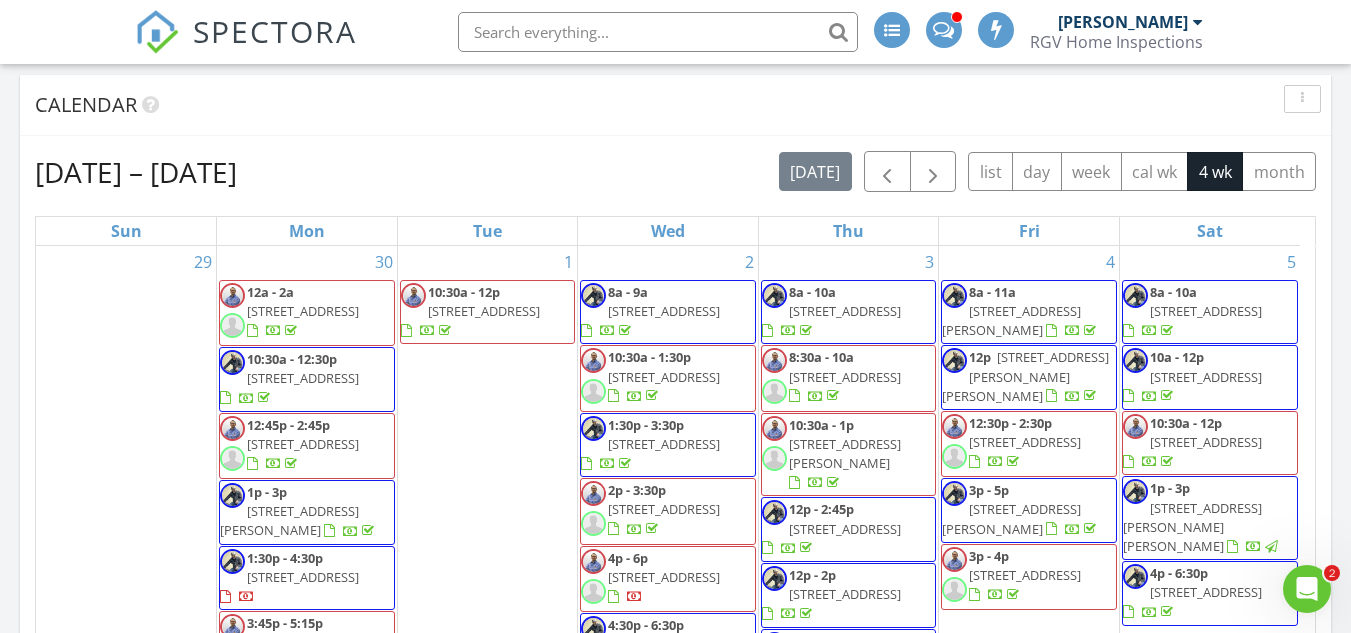 scroll, scrollTop: 600, scrollLeft: 0, axis: vertical 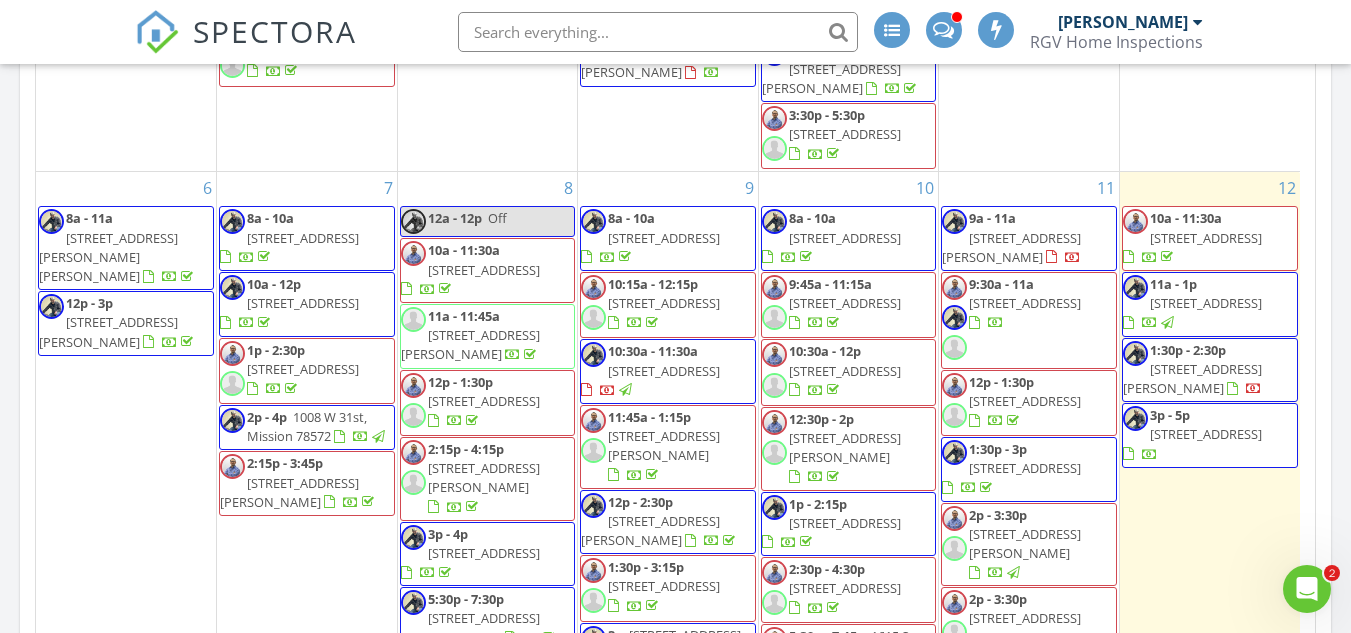 click on "2141 Diaz Ave, McAllen 78503" at bounding box center [1192, 378] 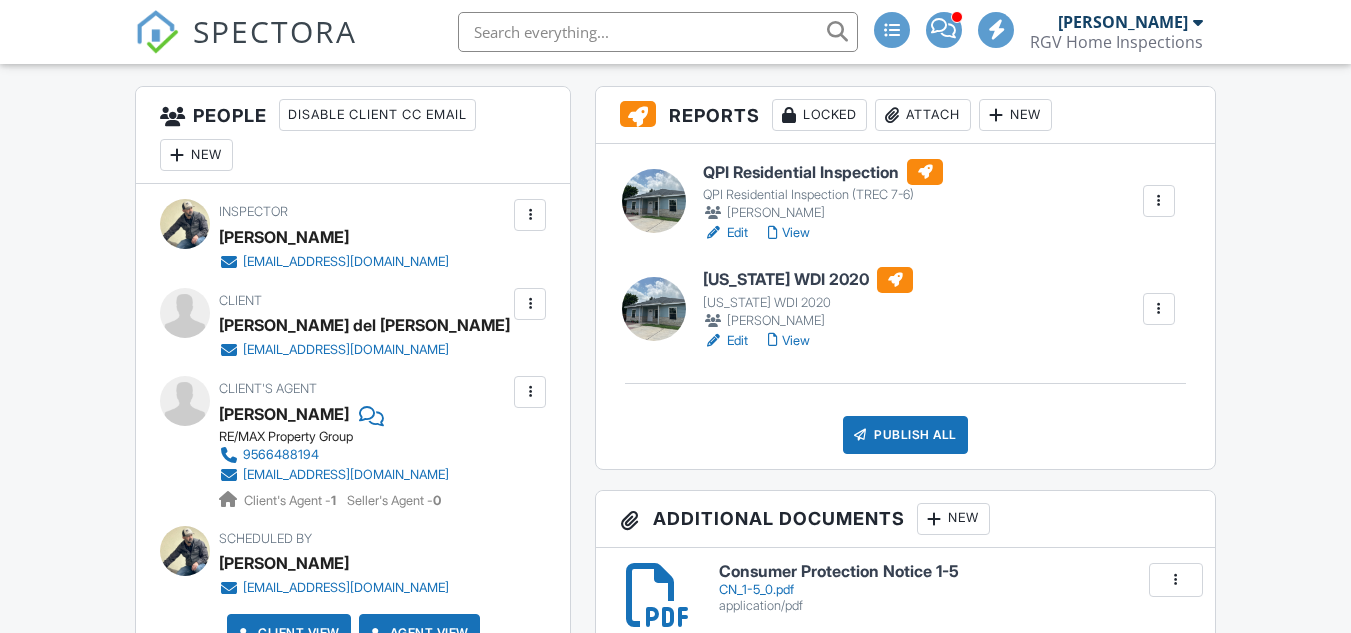 scroll, scrollTop: 500, scrollLeft: 0, axis: vertical 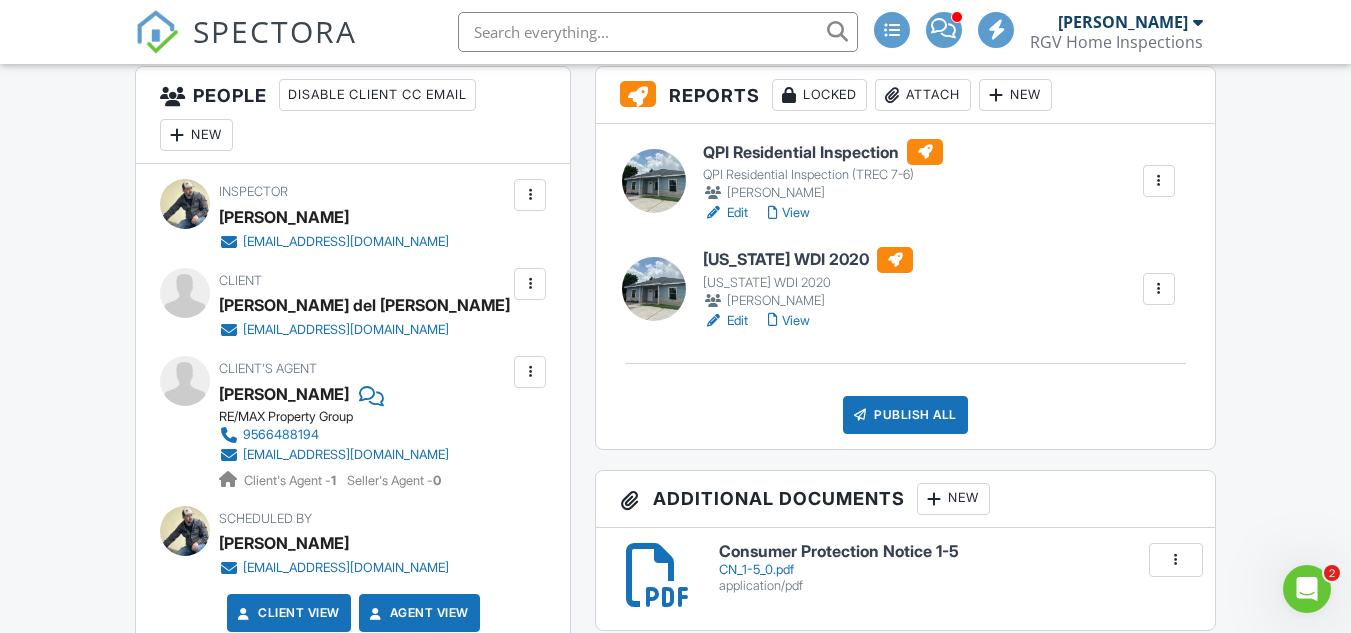 click on "Texas WDI 2020" at bounding box center (808, 260) 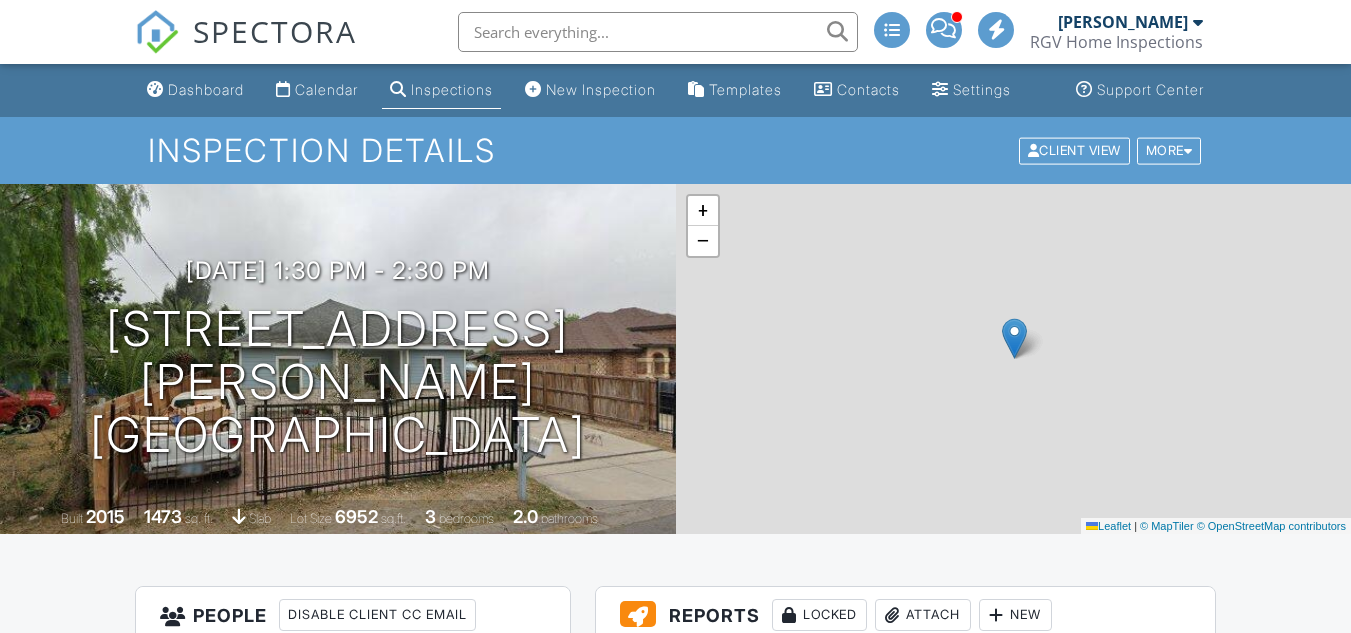 scroll, scrollTop: 0, scrollLeft: 0, axis: both 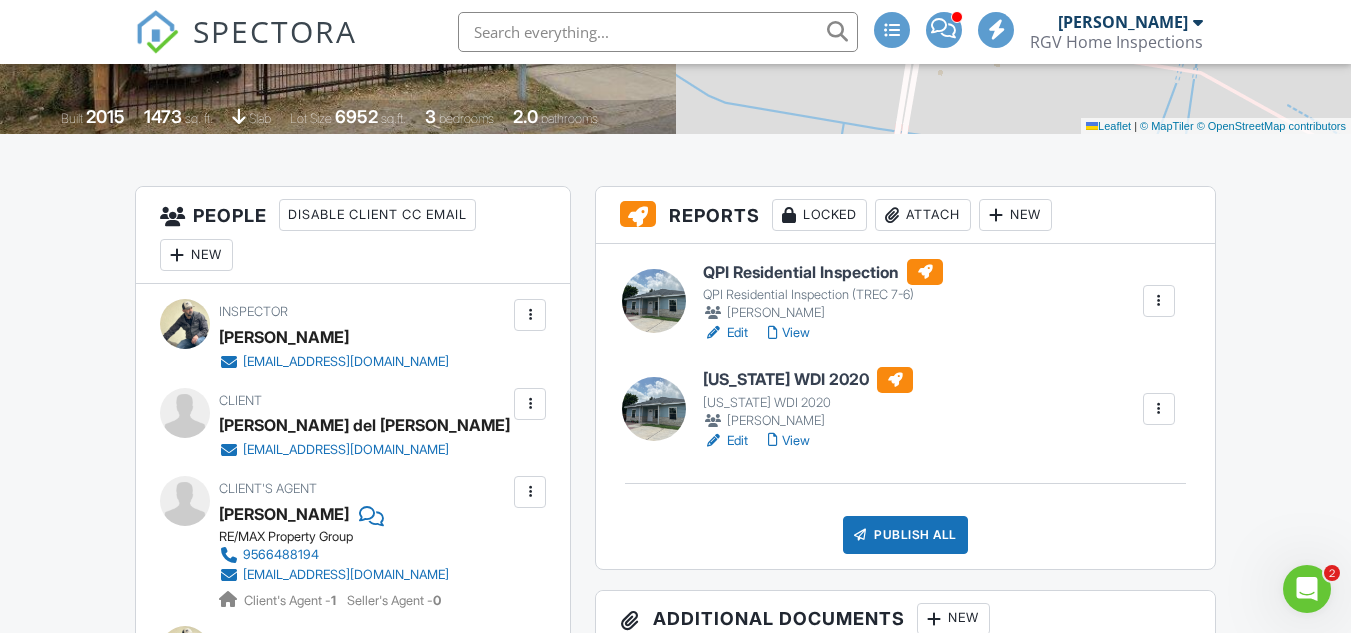 click on "QPI Residential Inspection" at bounding box center (823, 272) 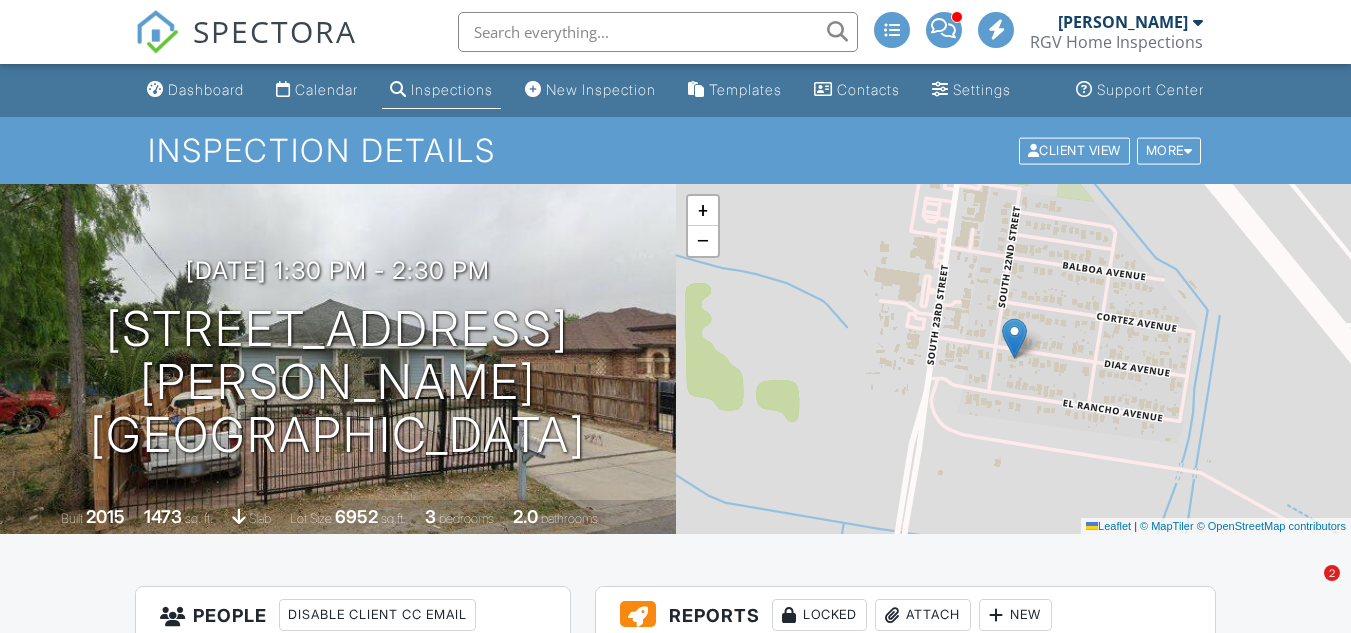scroll, scrollTop: 0, scrollLeft: 0, axis: both 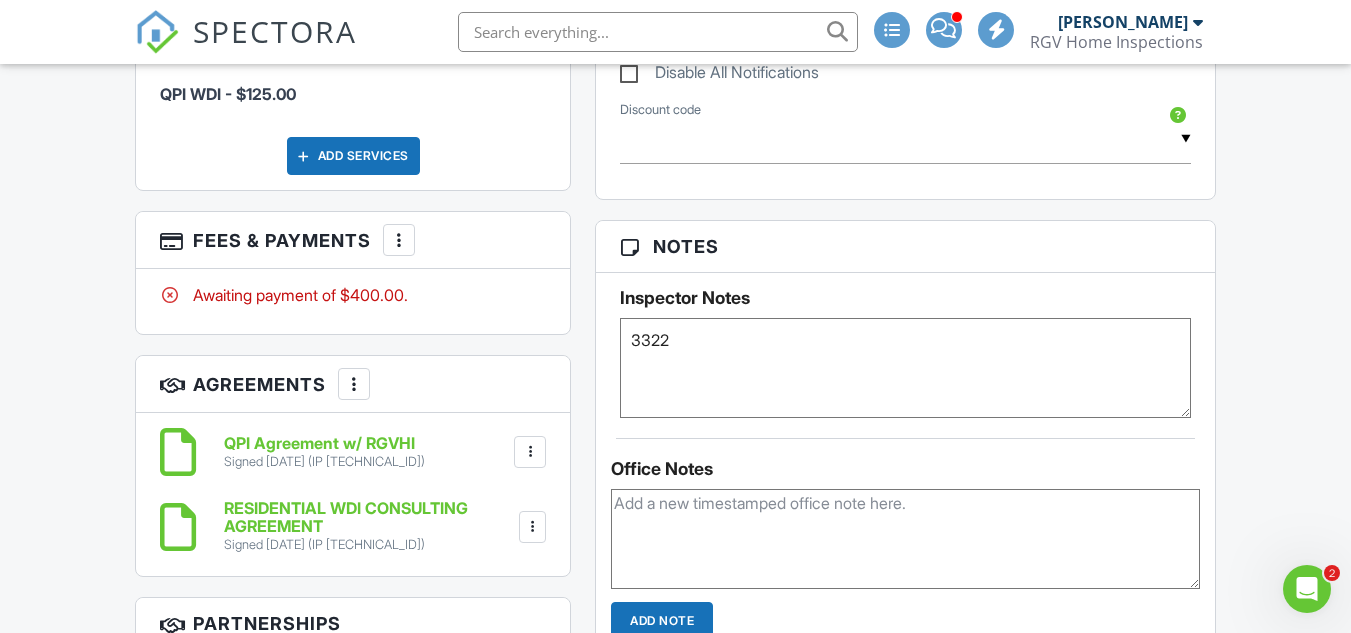 click at bounding box center [399, 240] 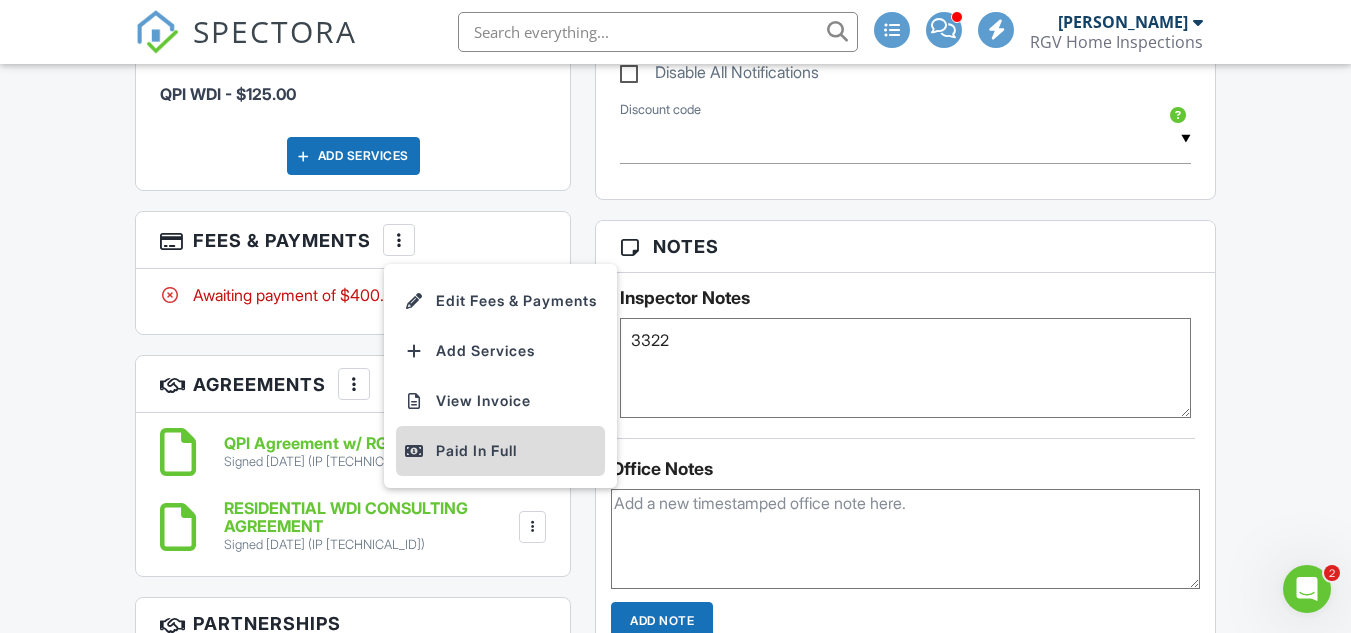 click on "Paid In Full" at bounding box center (500, 451) 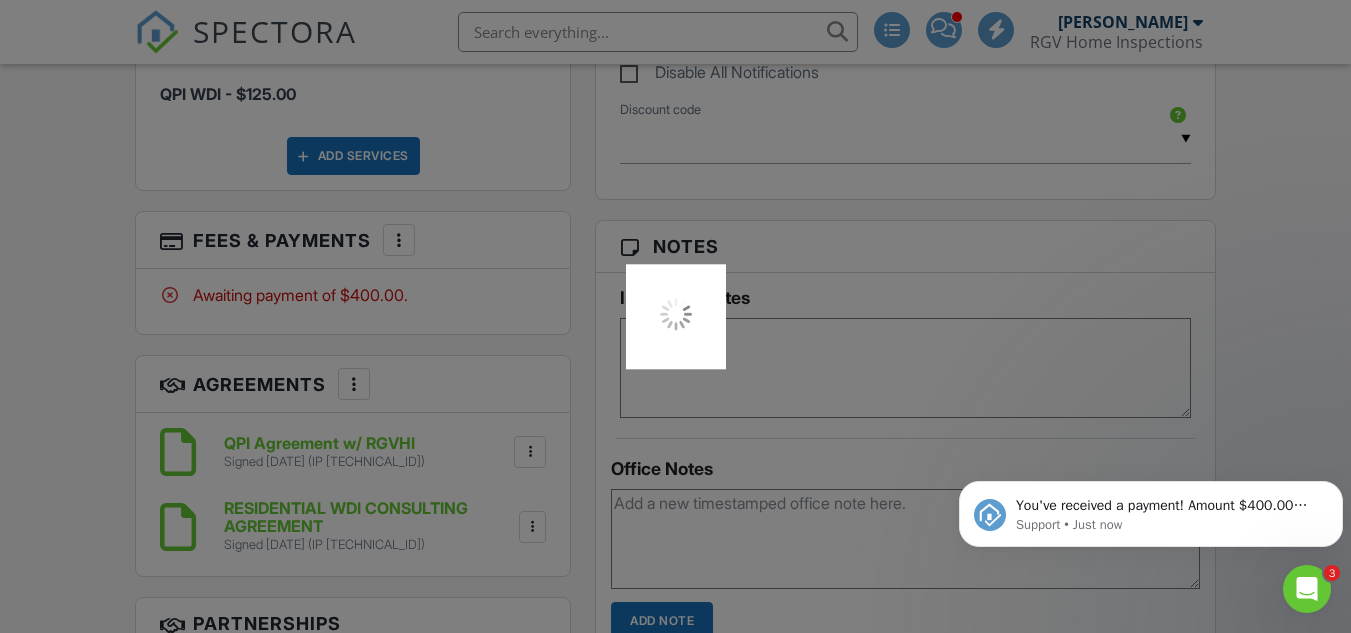 scroll, scrollTop: 0, scrollLeft: 0, axis: both 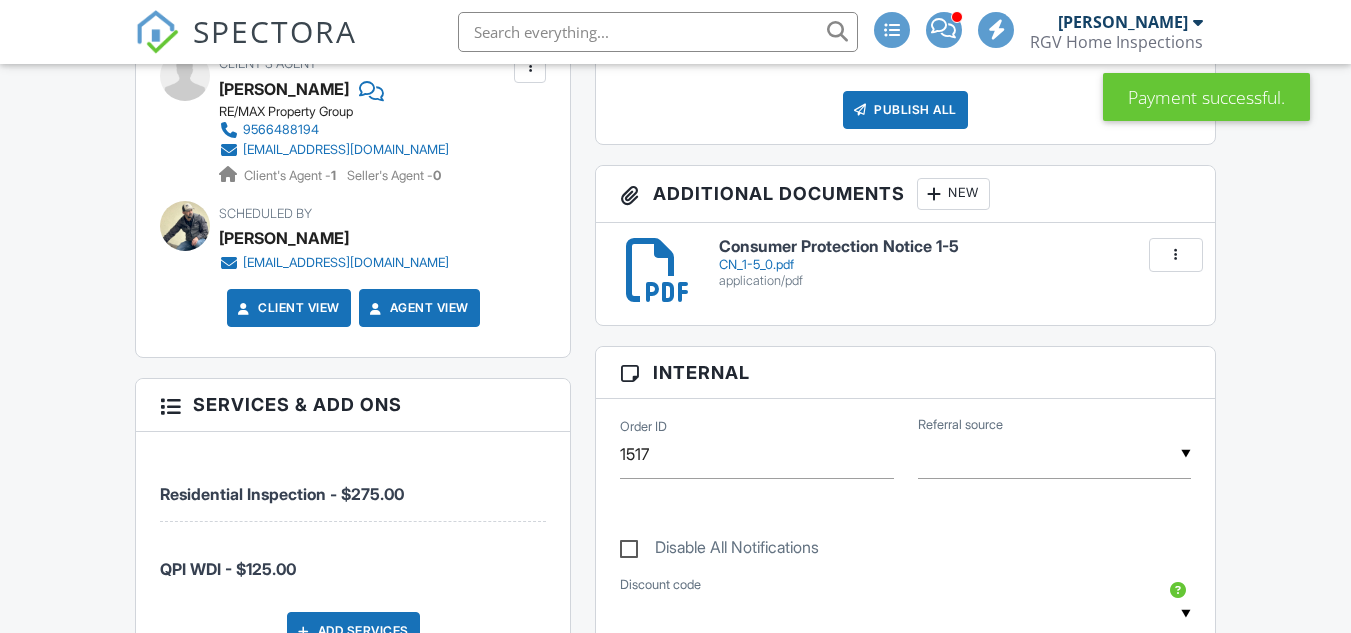 click at bounding box center (399, 715) 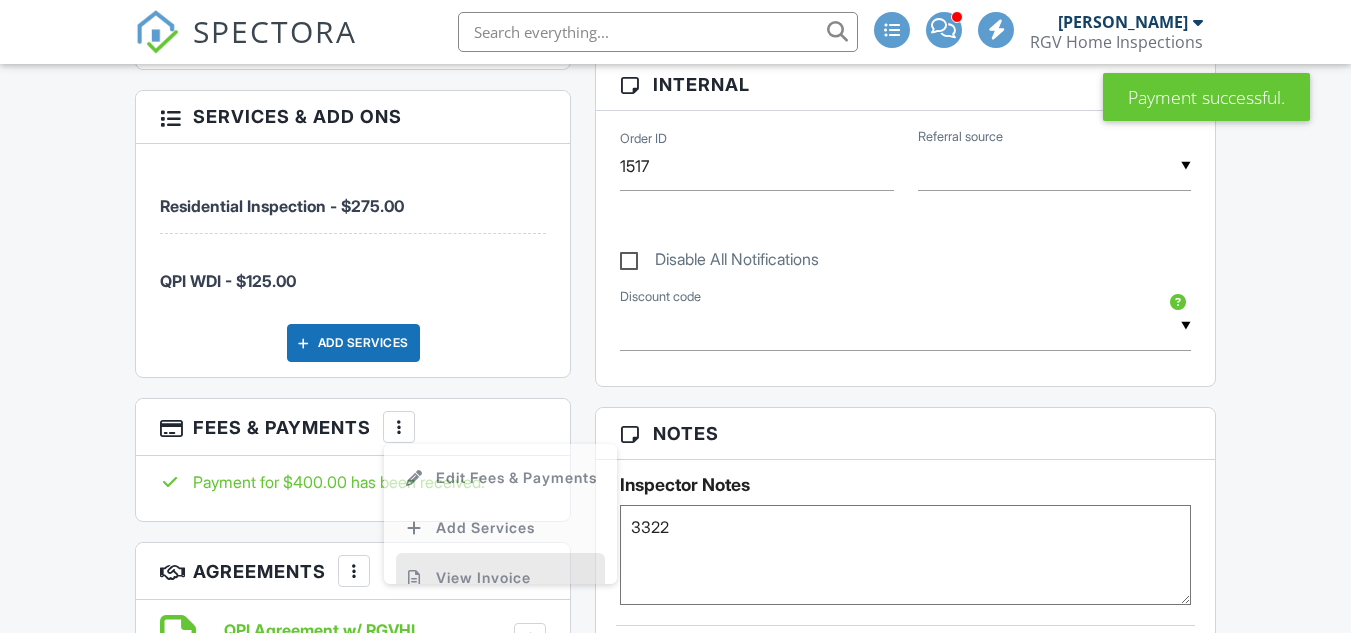 scroll, scrollTop: 0, scrollLeft: 0, axis: both 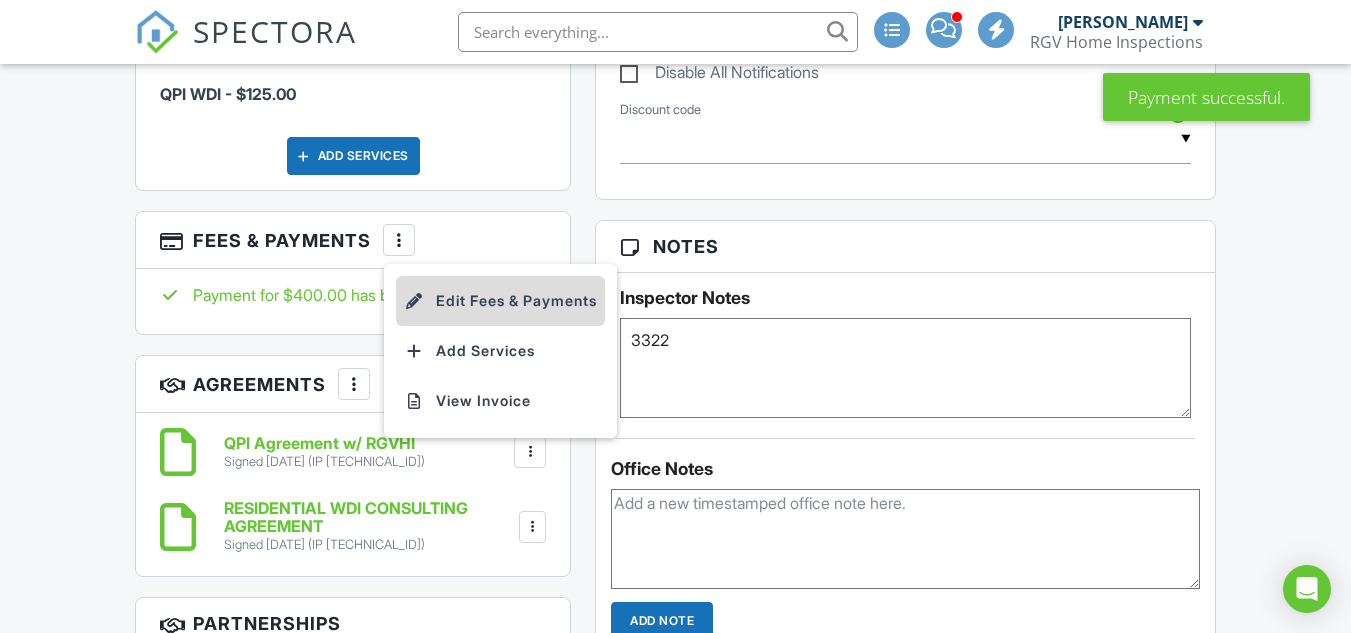 click on "Edit Fees & Payments" at bounding box center [500, 301] 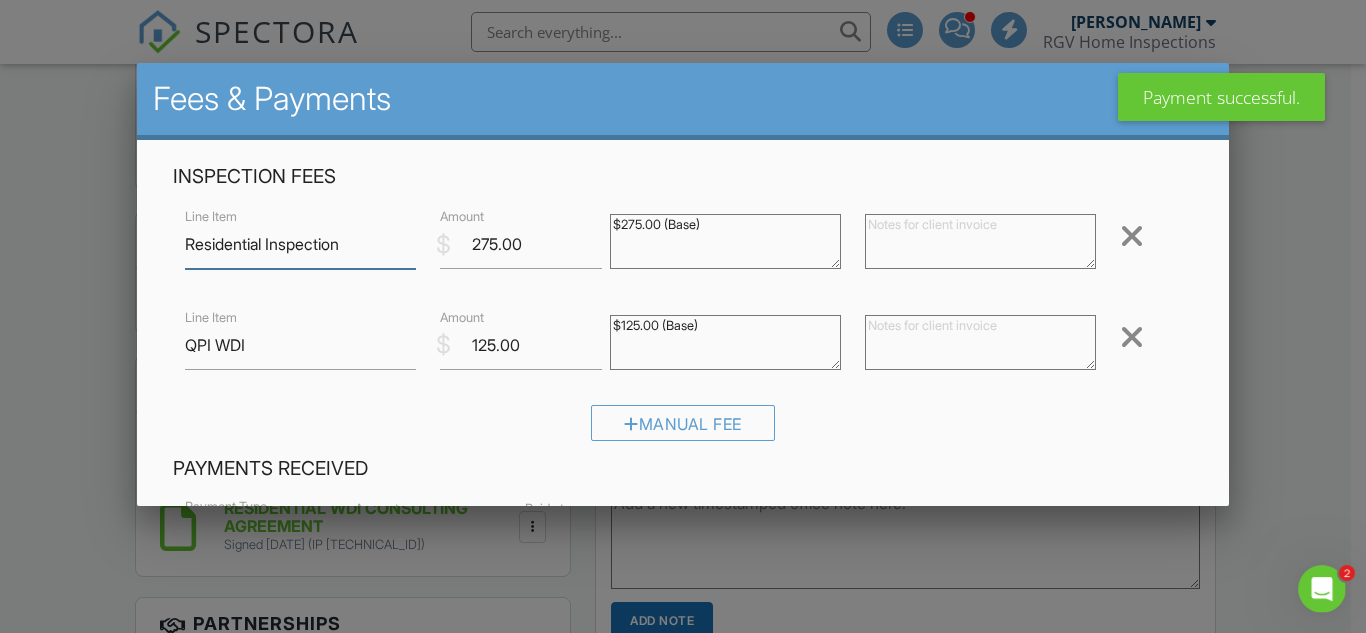 scroll, scrollTop: 0, scrollLeft: 0, axis: both 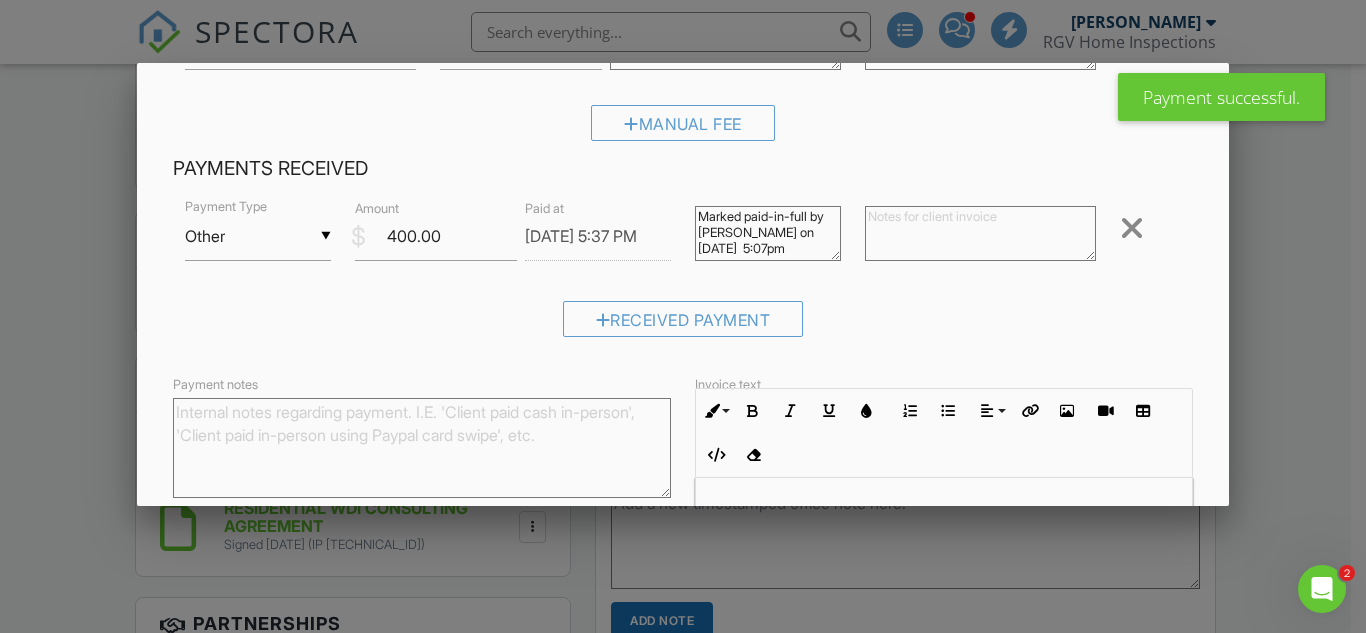 click on "▼ Other Cash Check On-Site Card Other Cash
Check
On-Site Card
Other" at bounding box center (258, 236) 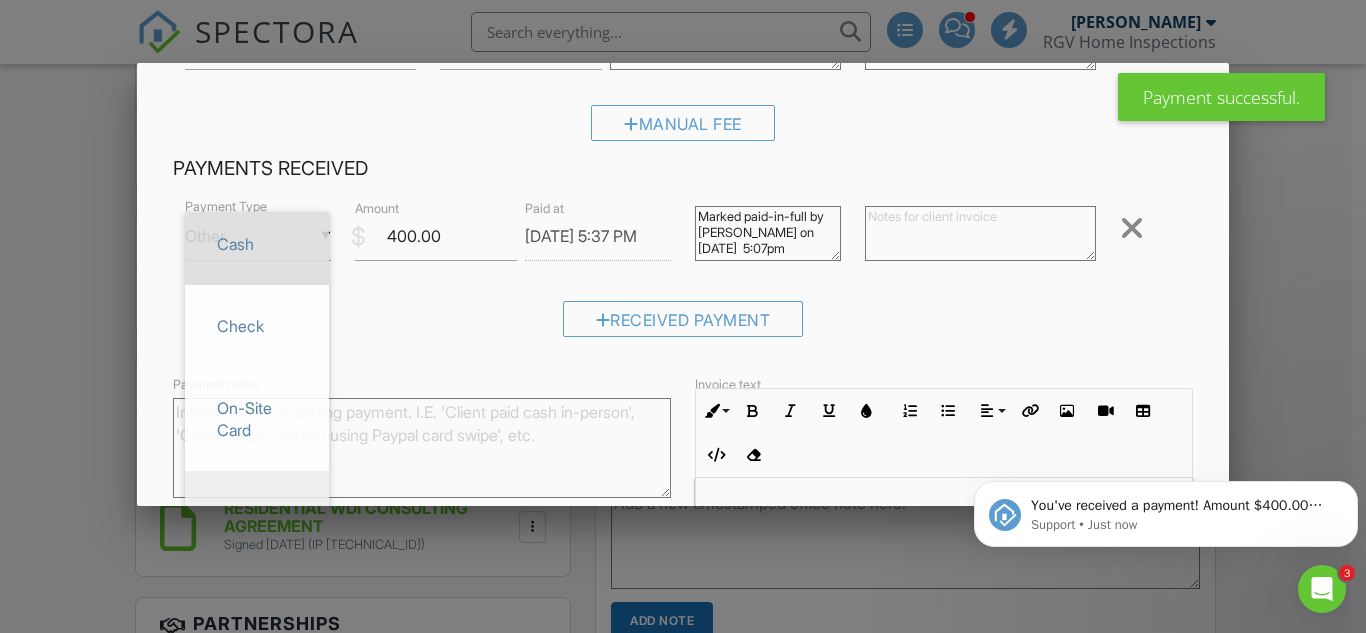 scroll, scrollTop: 0, scrollLeft: 0, axis: both 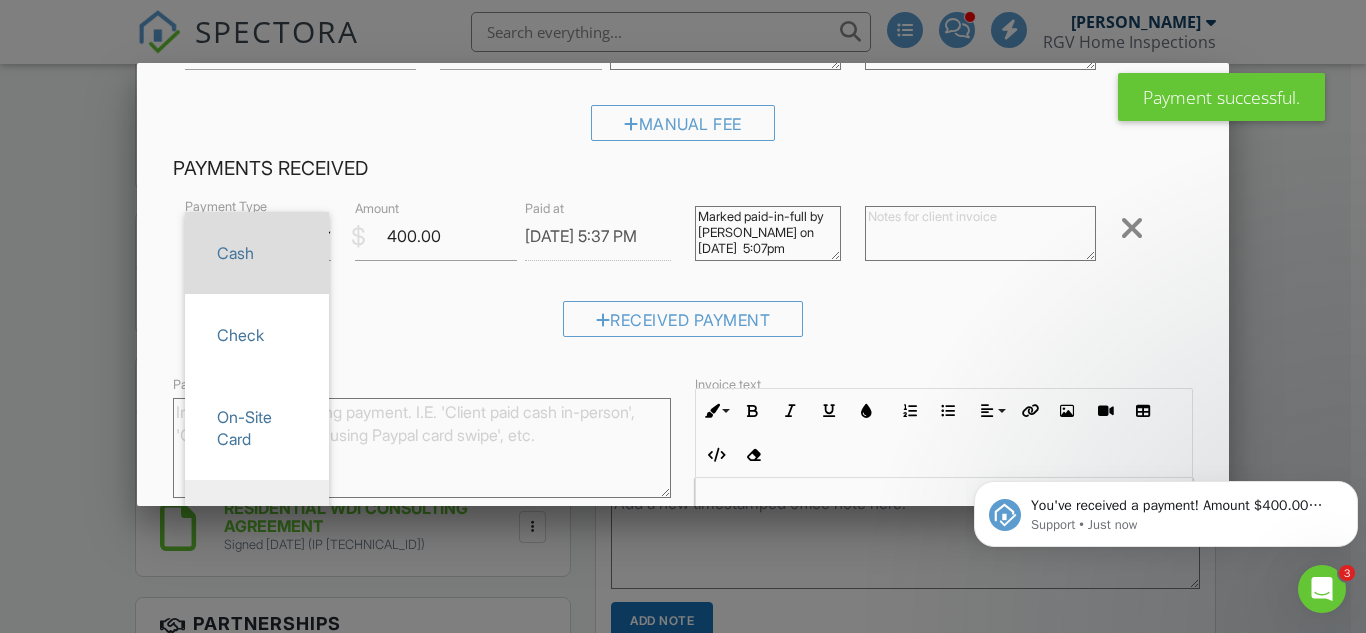 click on "Cash" at bounding box center [257, 253] 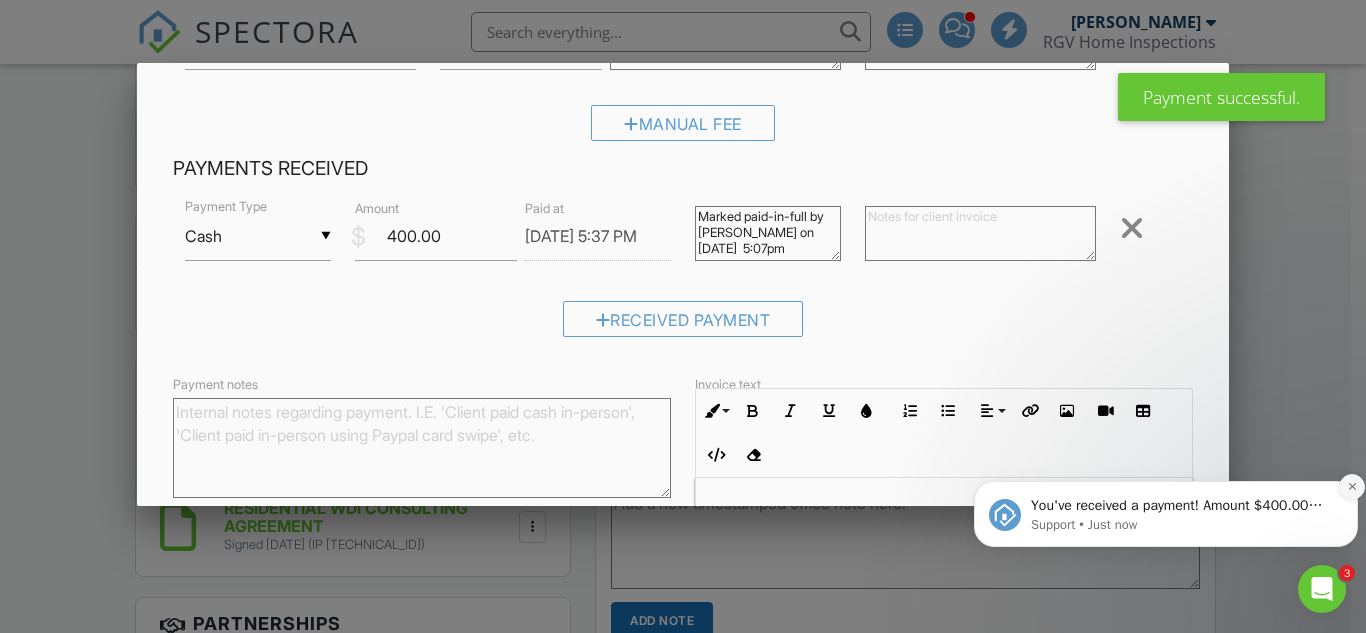 click at bounding box center (1352, 487) 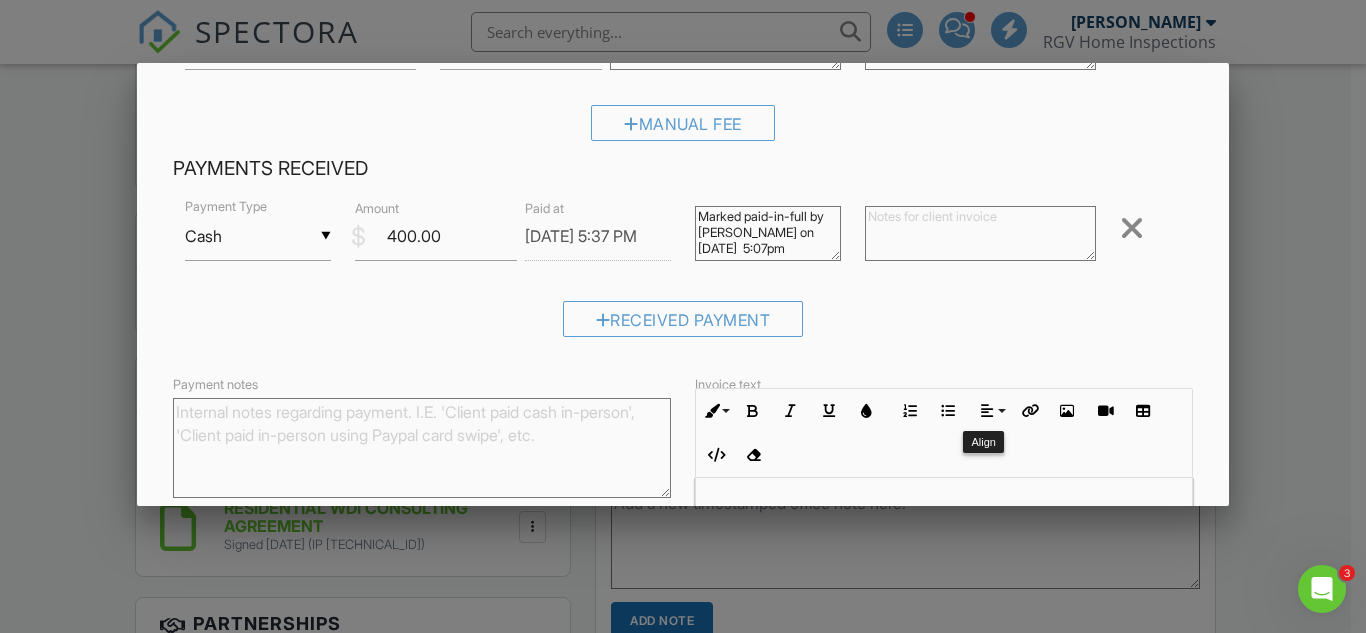 scroll, scrollTop: 517, scrollLeft: 0, axis: vertical 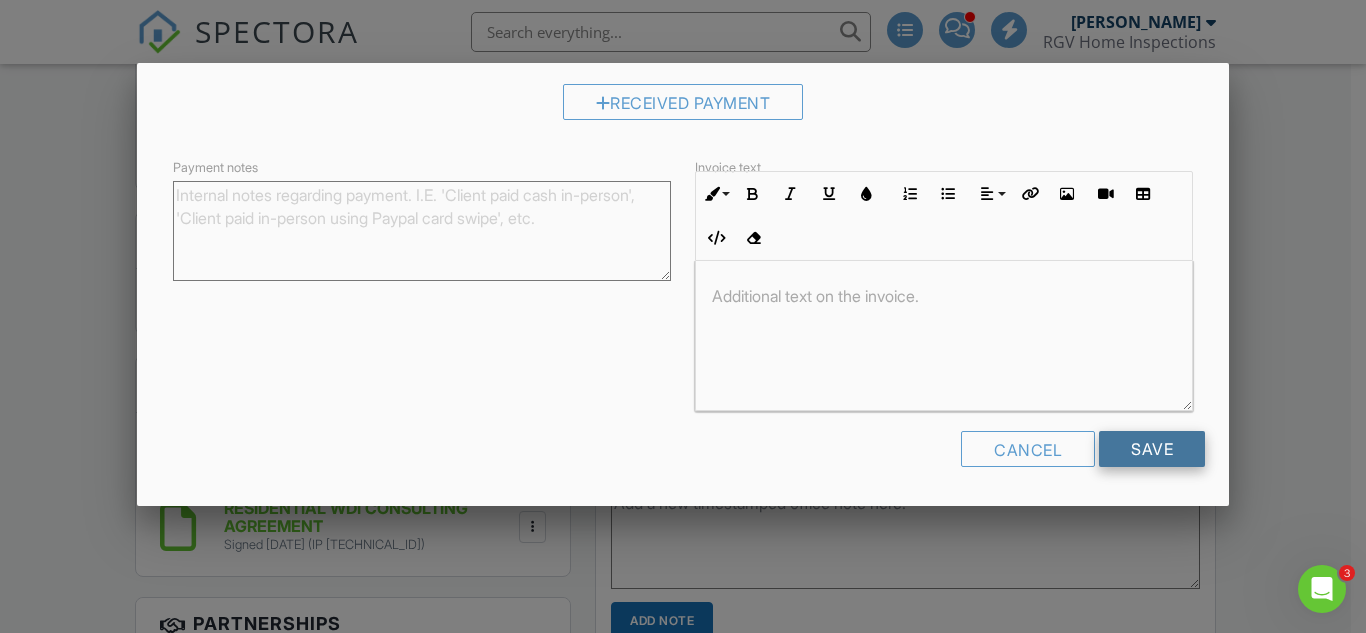 click on "Save" at bounding box center (1152, 449) 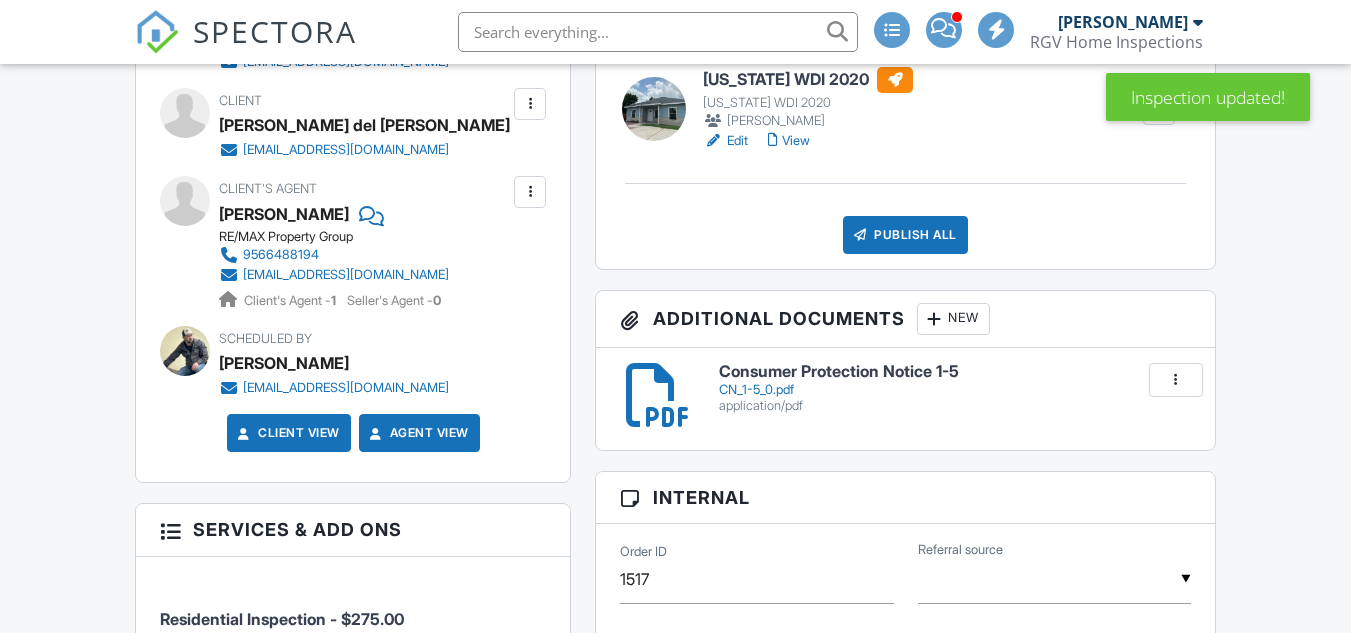scroll, scrollTop: 500, scrollLeft: 0, axis: vertical 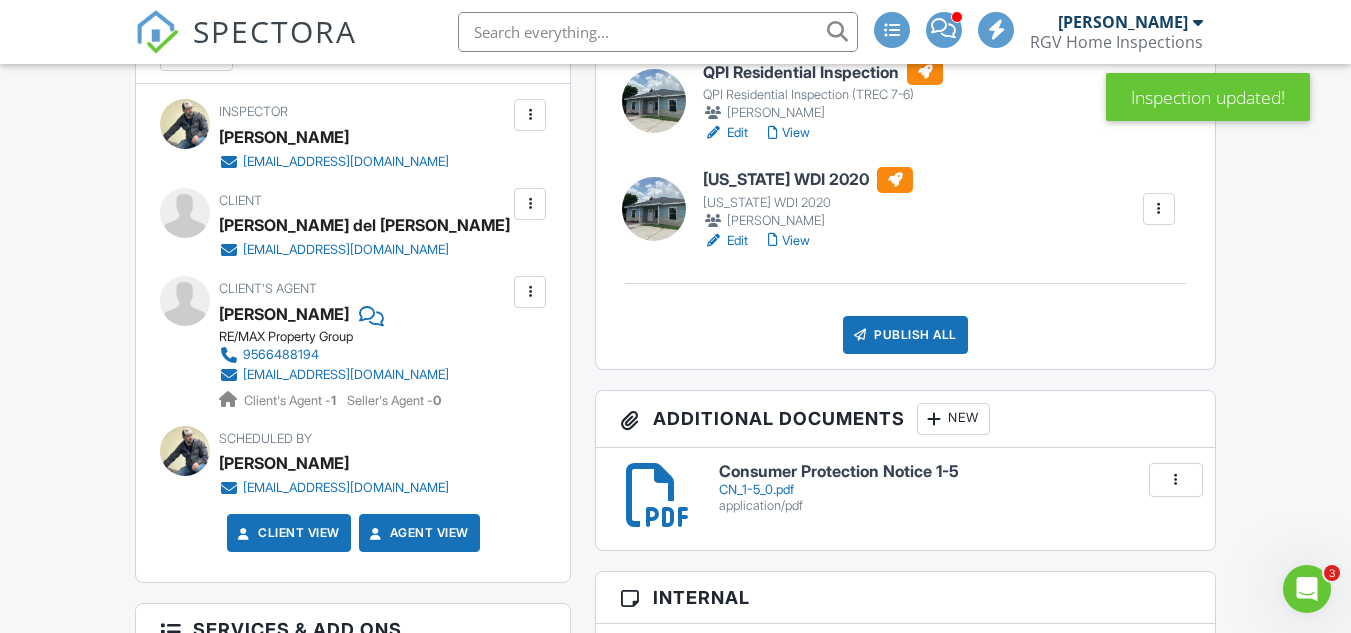 click on "Publish All" at bounding box center (905, 335) 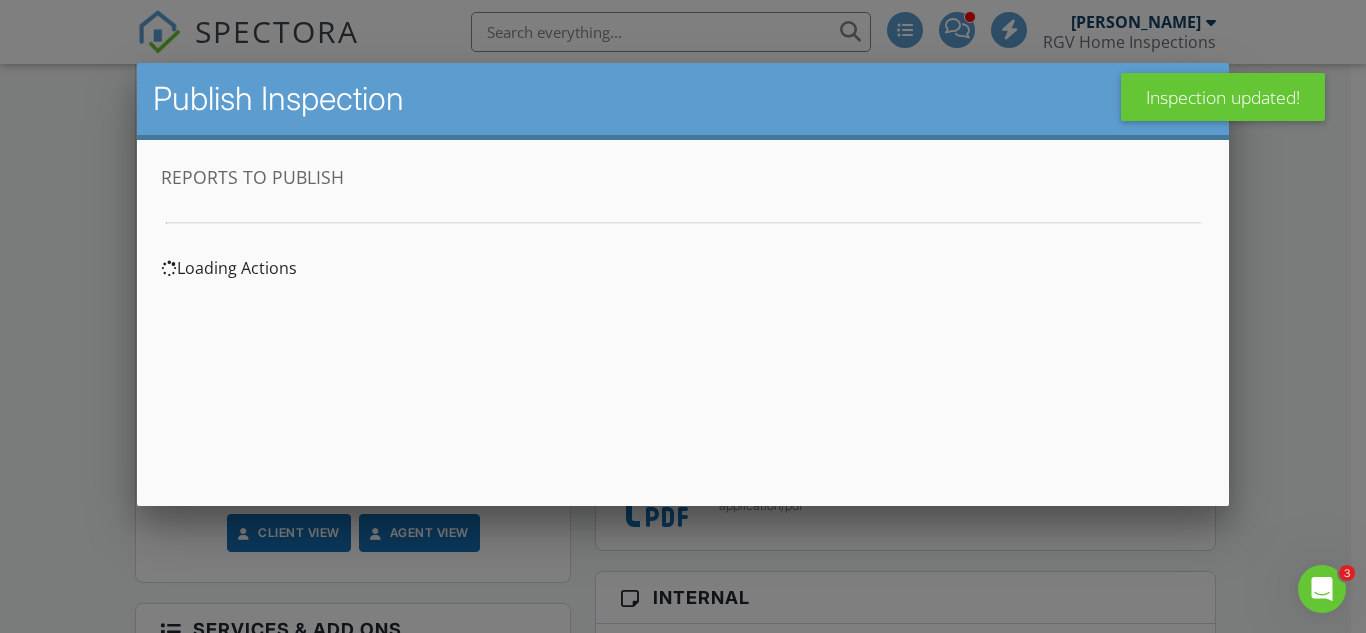 scroll, scrollTop: 0, scrollLeft: 0, axis: both 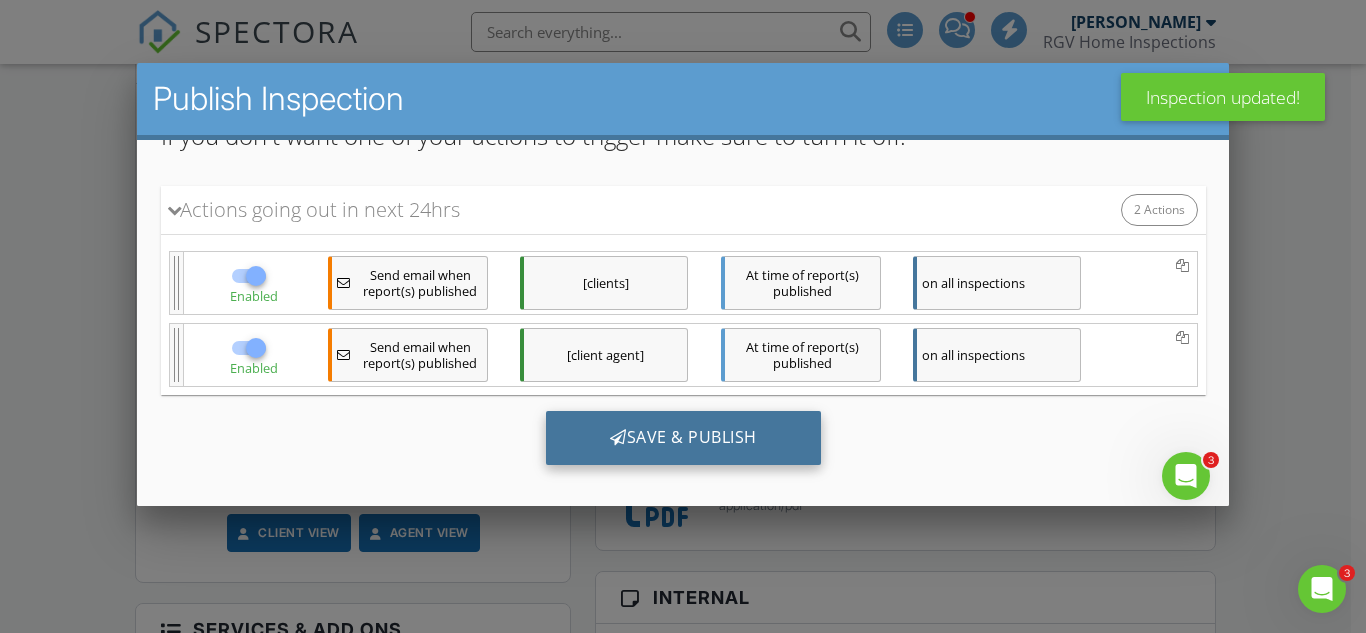 click on "Save & Publish" at bounding box center (682, 438) 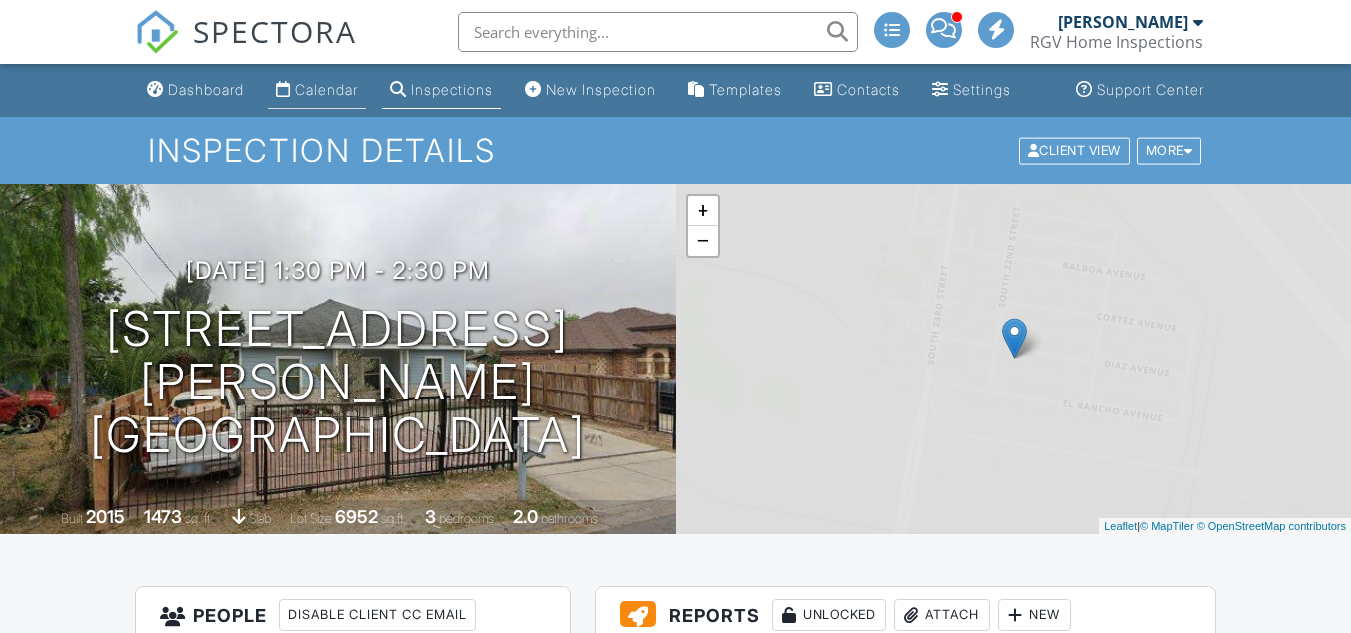 scroll, scrollTop: 0, scrollLeft: 0, axis: both 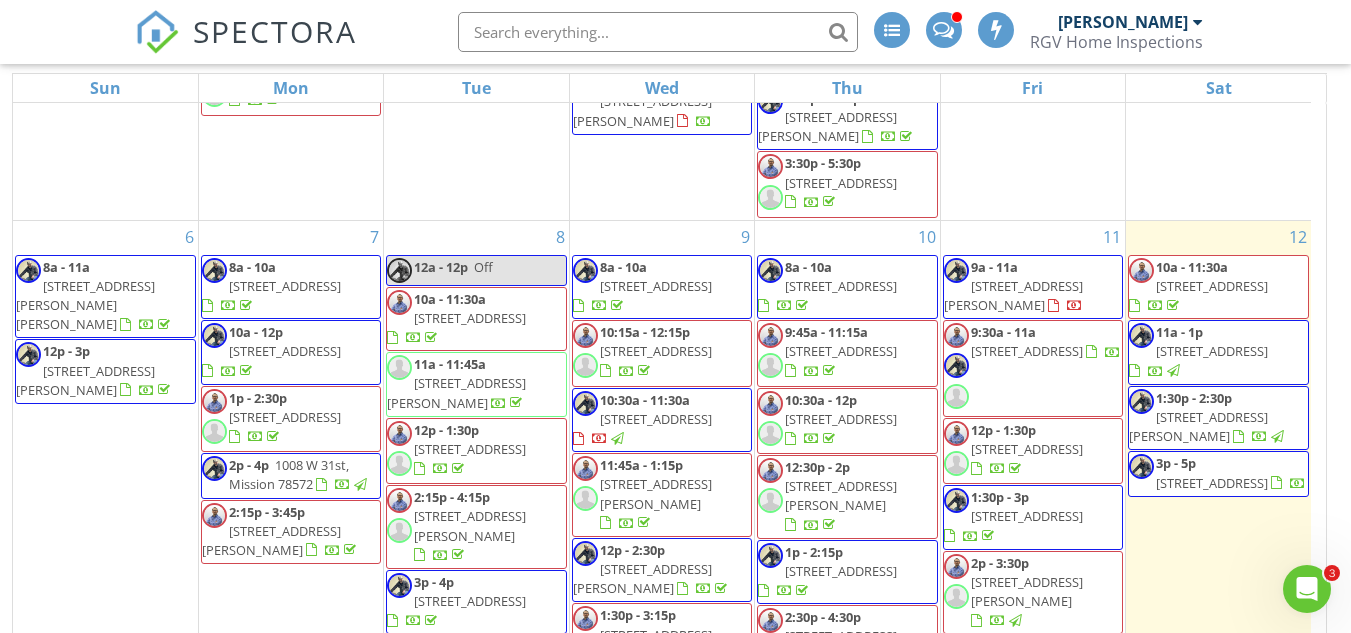 click on "3p - 5p
[STREET_ADDRESS]" at bounding box center [1218, 473] 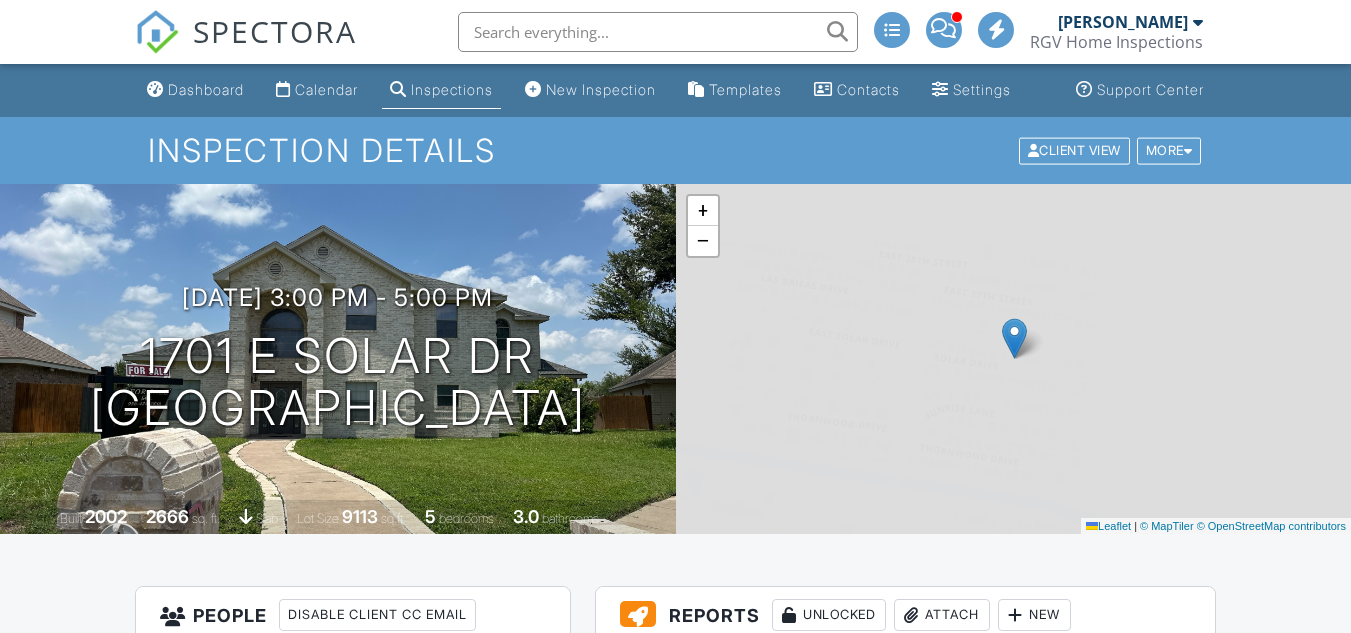 scroll, scrollTop: 0, scrollLeft: 0, axis: both 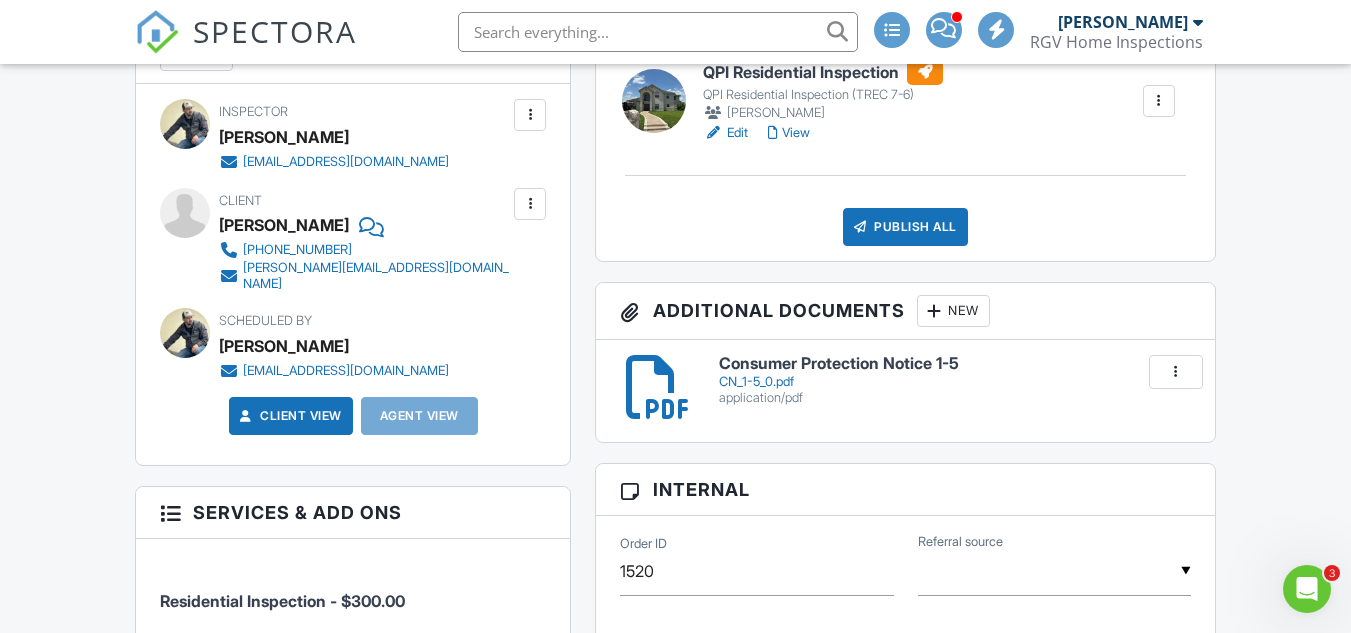 click on "QPI Residential Inspection" at bounding box center [823, 72] 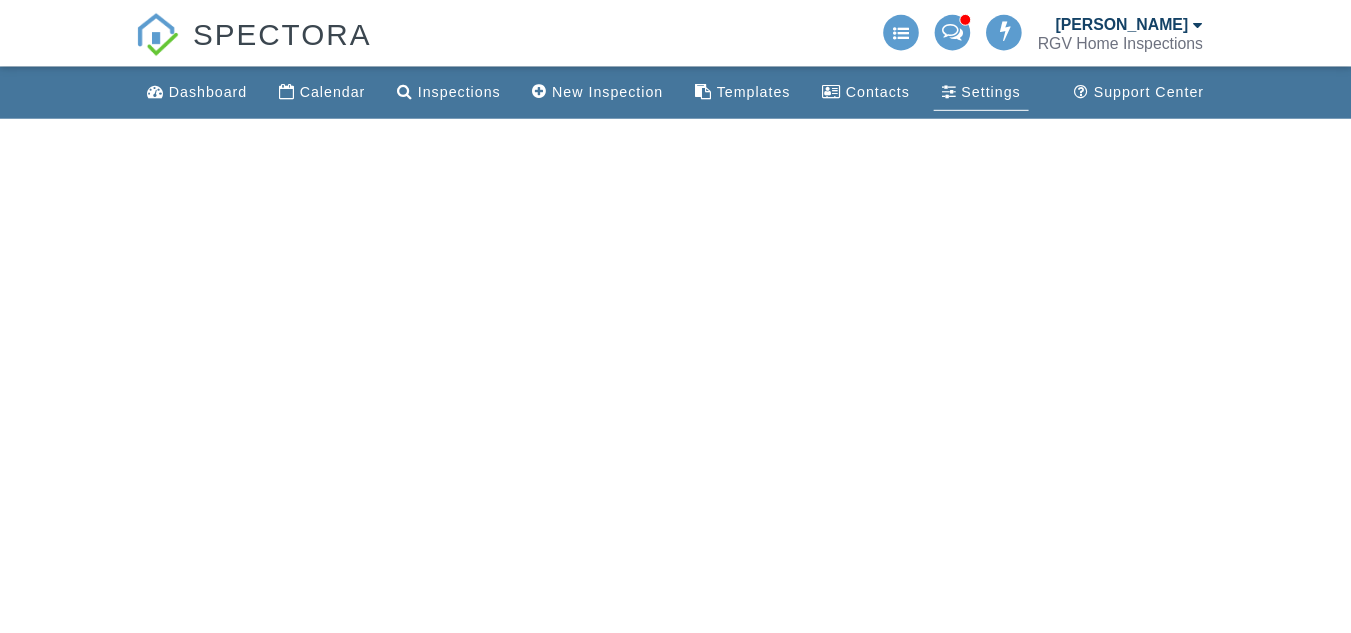 scroll, scrollTop: 0, scrollLeft: 0, axis: both 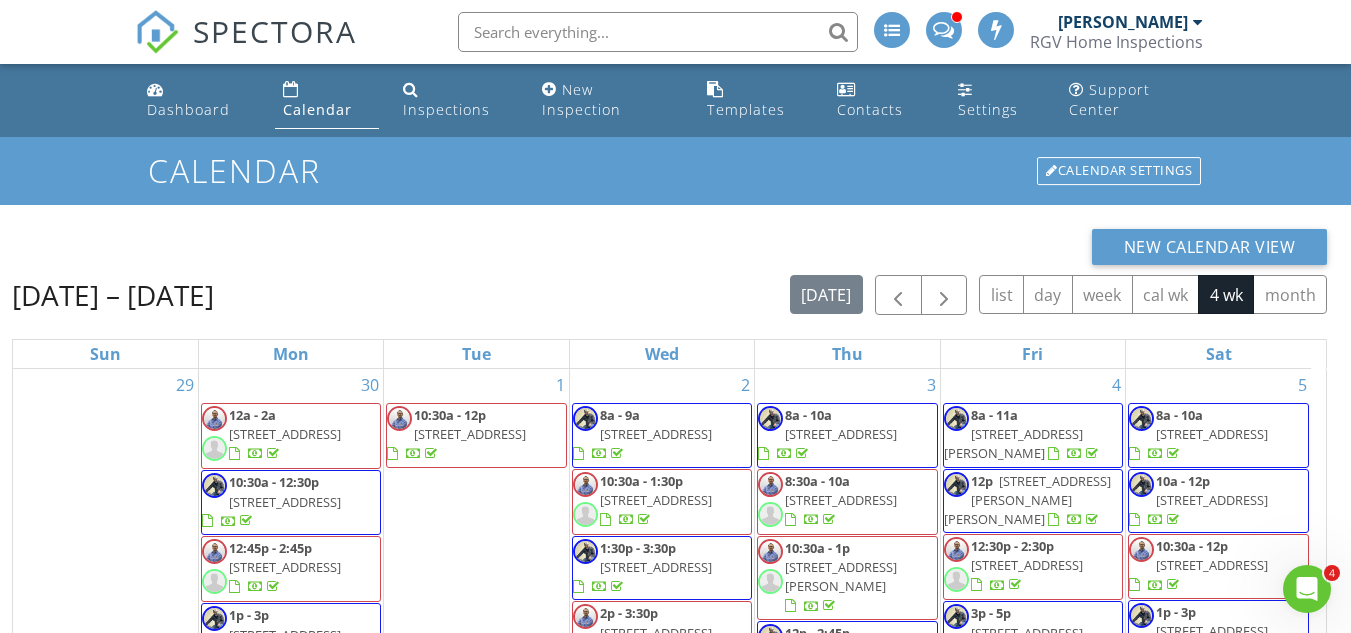 click 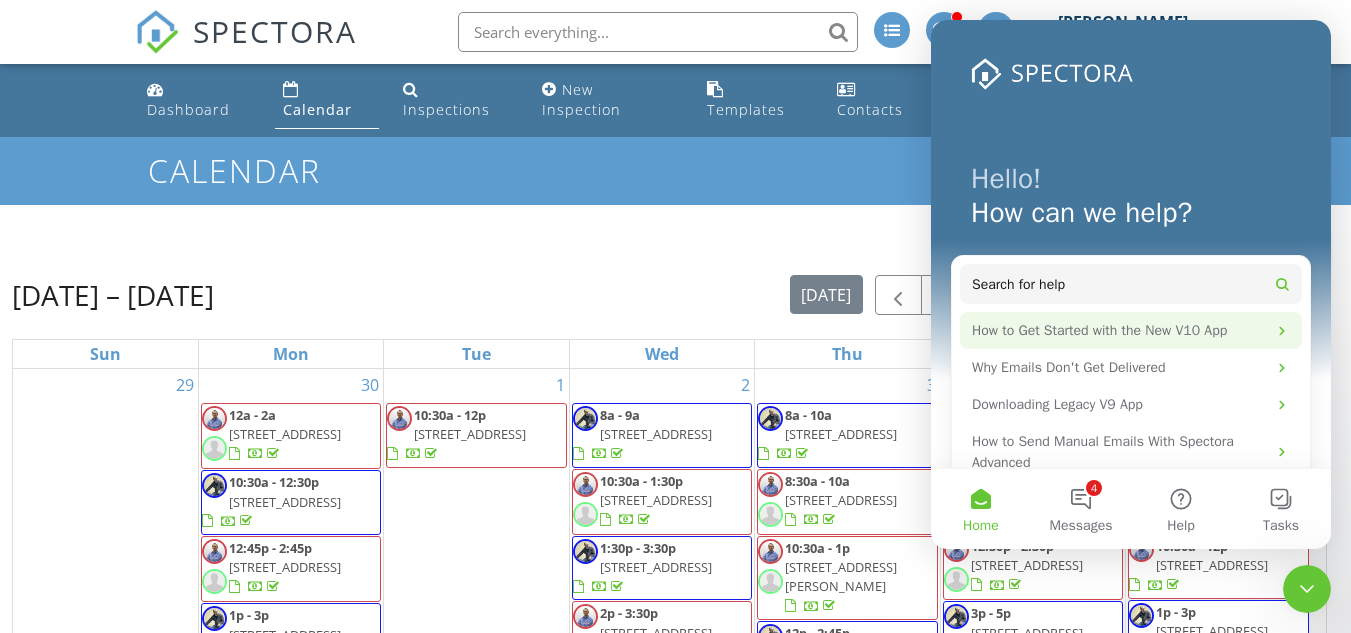 scroll, scrollTop: 0, scrollLeft: 0, axis: both 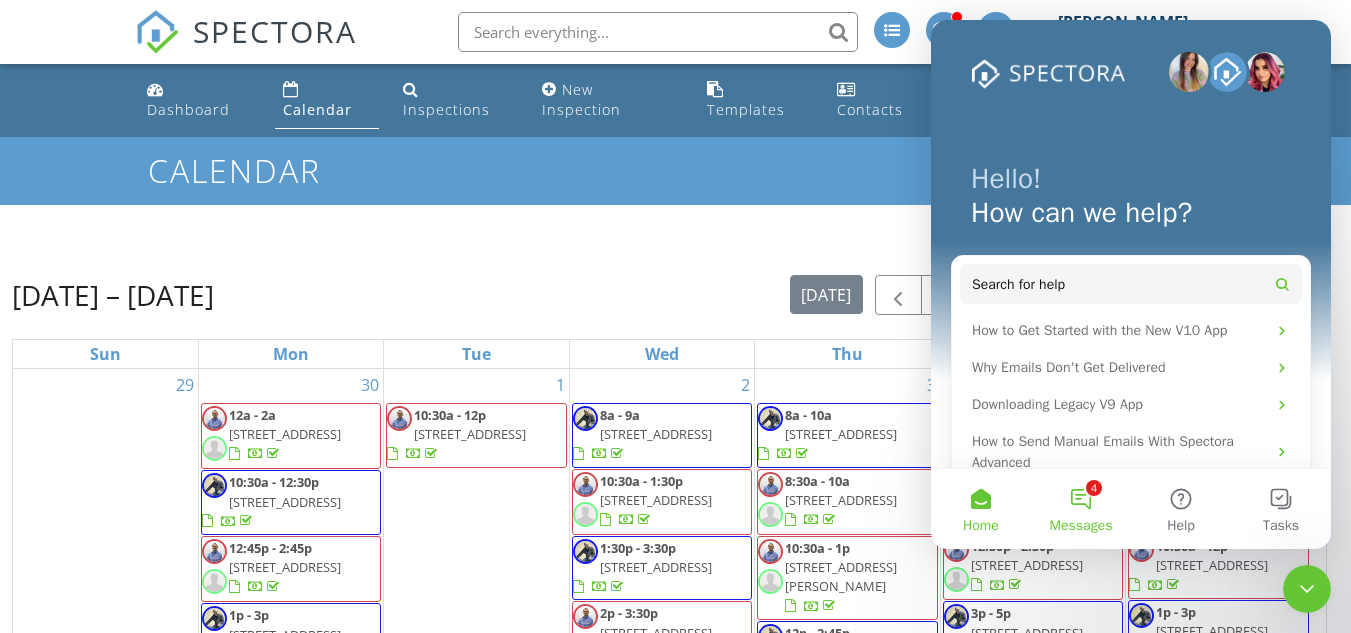 click on "4 Messages" at bounding box center (1081, 509) 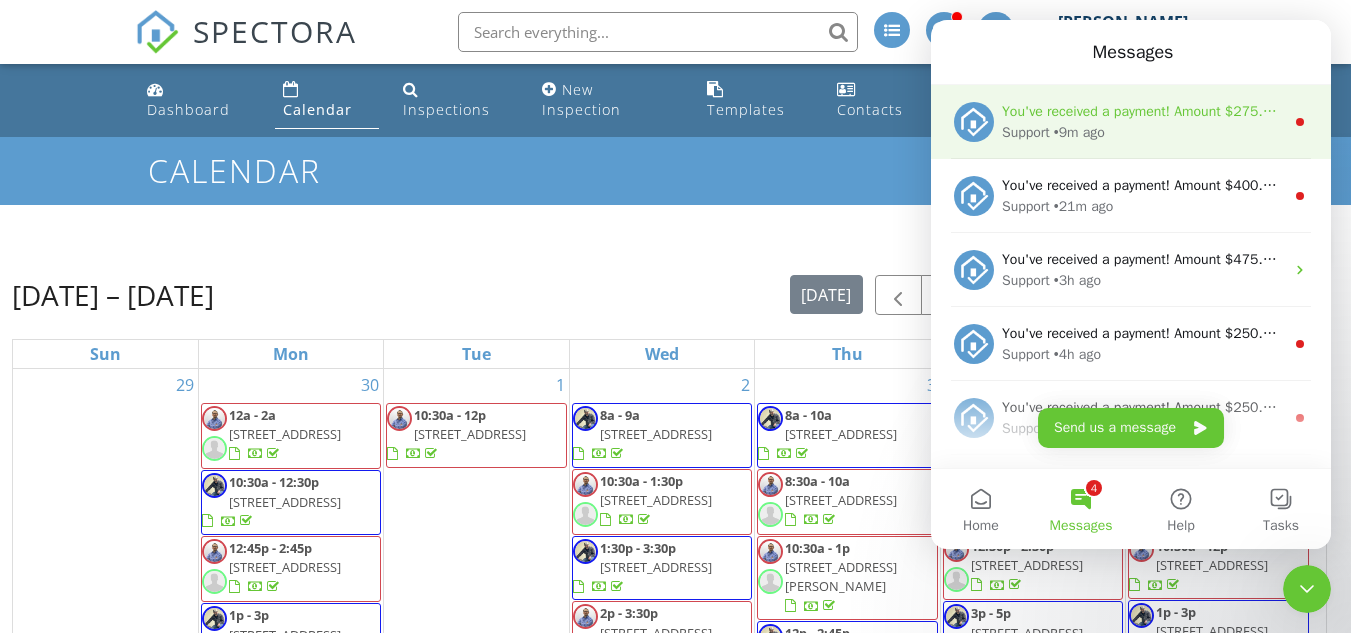 click on "Support •  9m ago" at bounding box center [1143, 132] 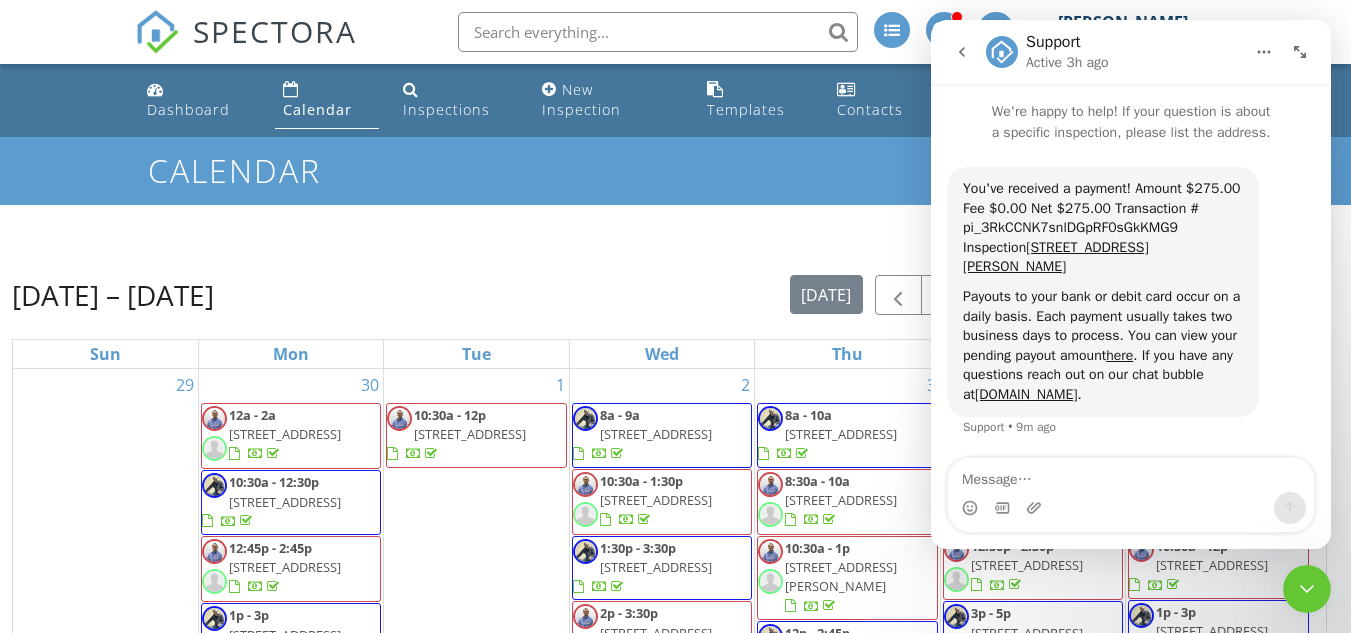 click at bounding box center [962, 52] 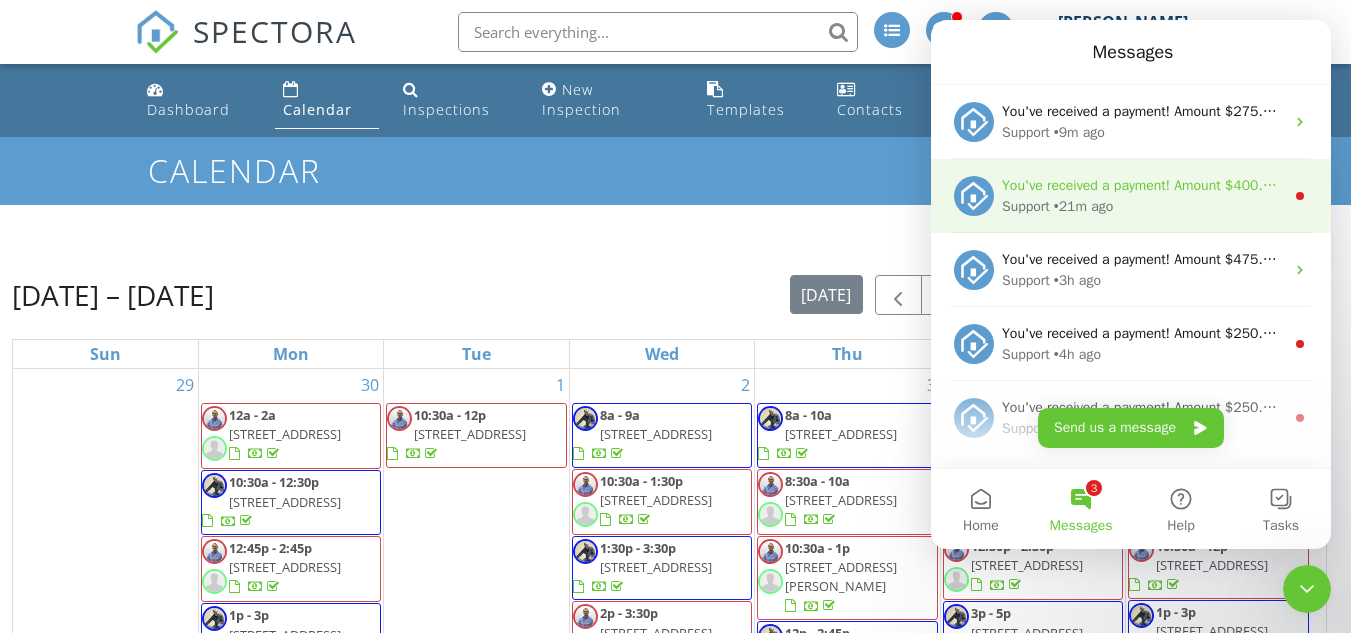 scroll, scrollTop: 0, scrollLeft: 0, axis: both 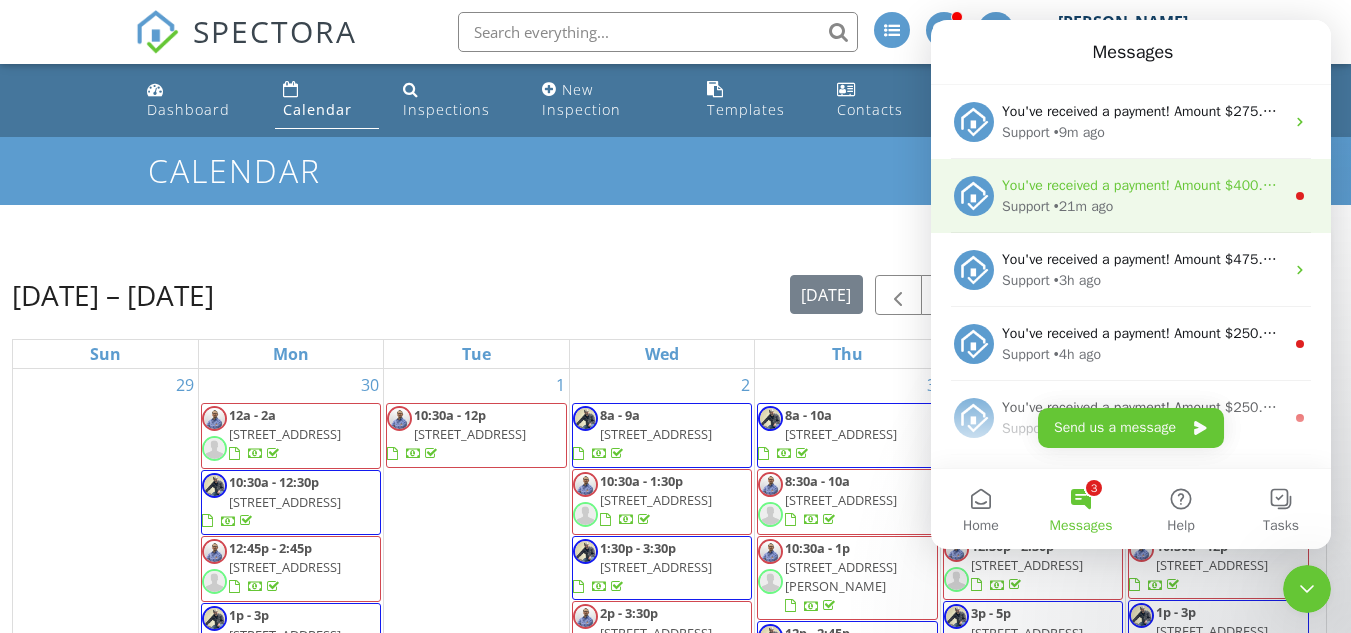 click on "Support •  21m ago" at bounding box center [1143, 206] 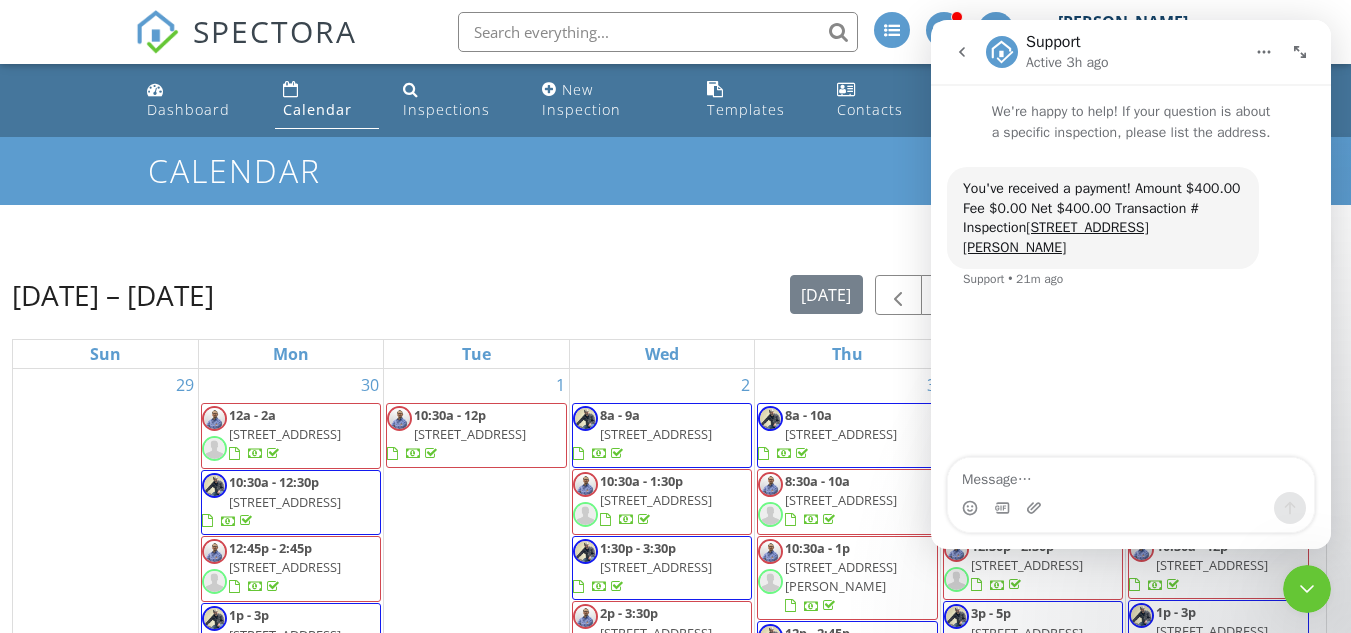 click 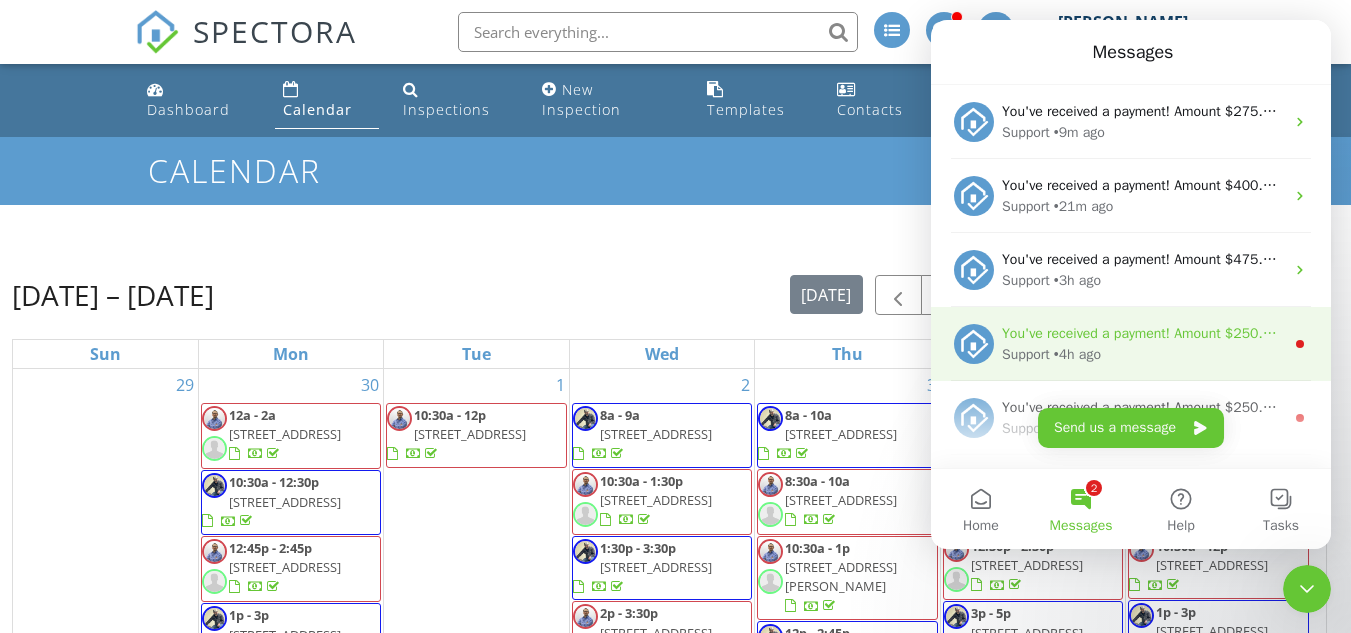 click on "You've received a payment!  Amount  $250.00  Fee  $0.00  Net  $250.00  Transaction #    Inspection  [STREET_ADDRESS]" at bounding box center [1358, 333] 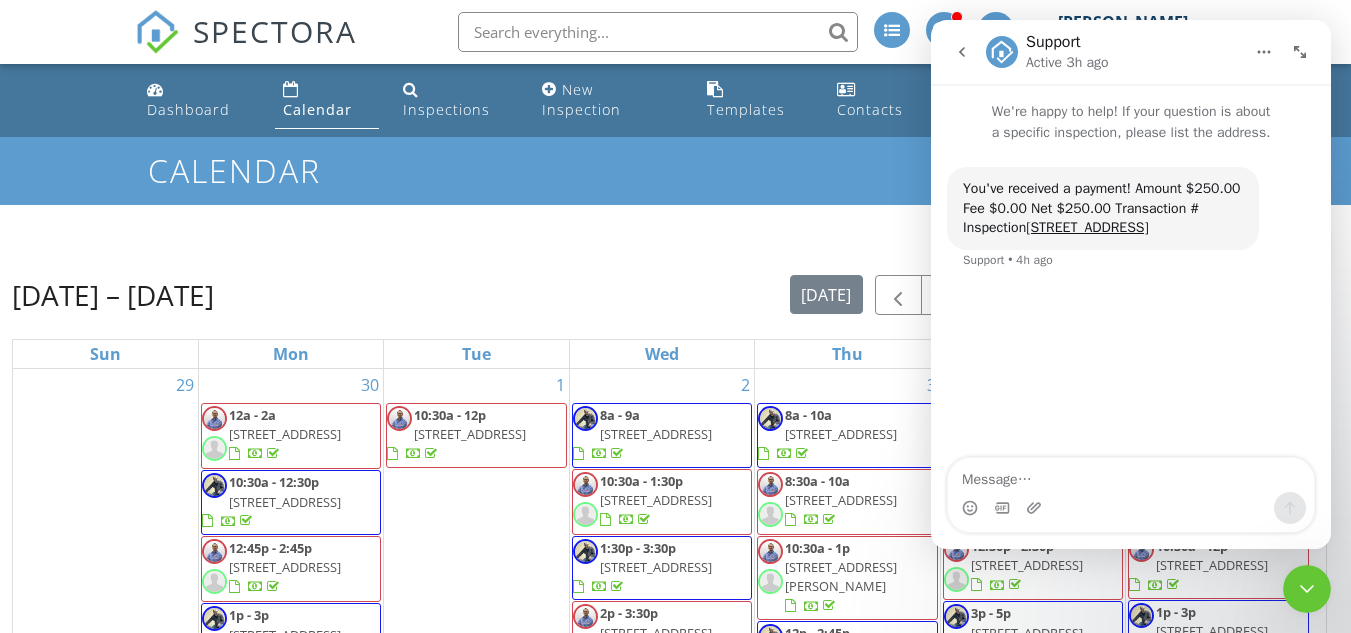 click 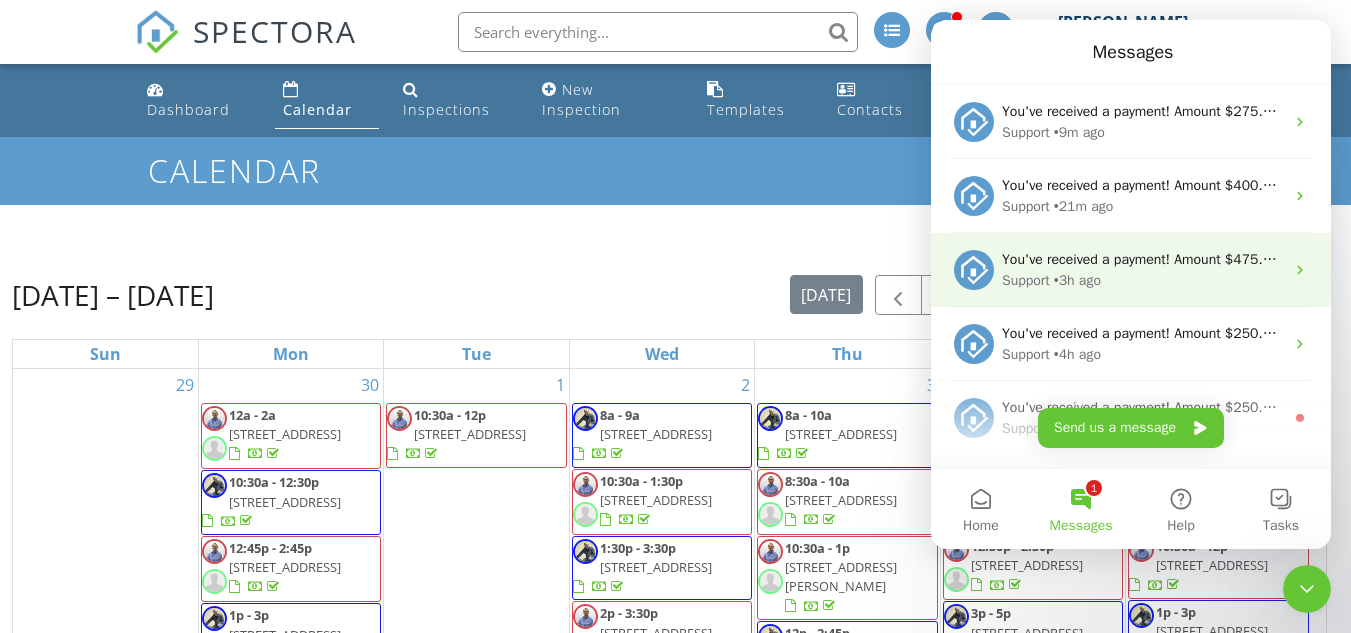 scroll, scrollTop: 0, scrollLeft: 0, axis: both 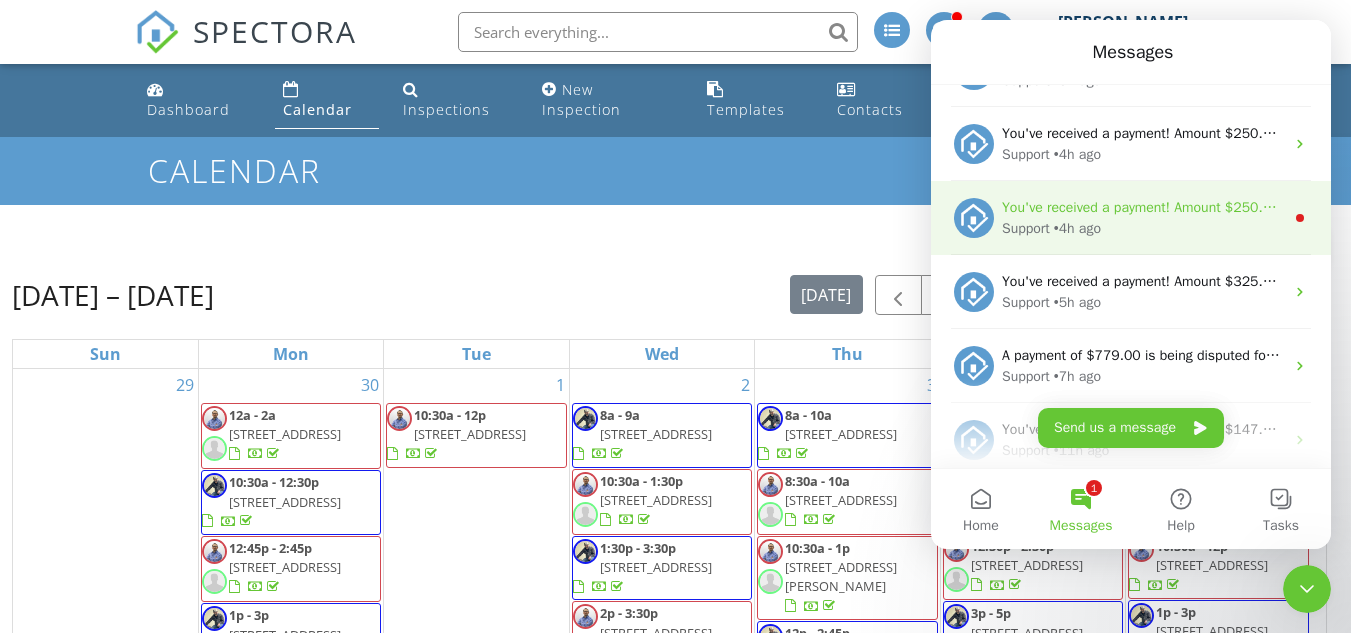 click on "You've received a payment!  Amount  $250.00  Fee  $0.00  Net  $250.00  Transaction #    Inspection  [STREET_ADDRESS]" at bounding box center [1358, 207] 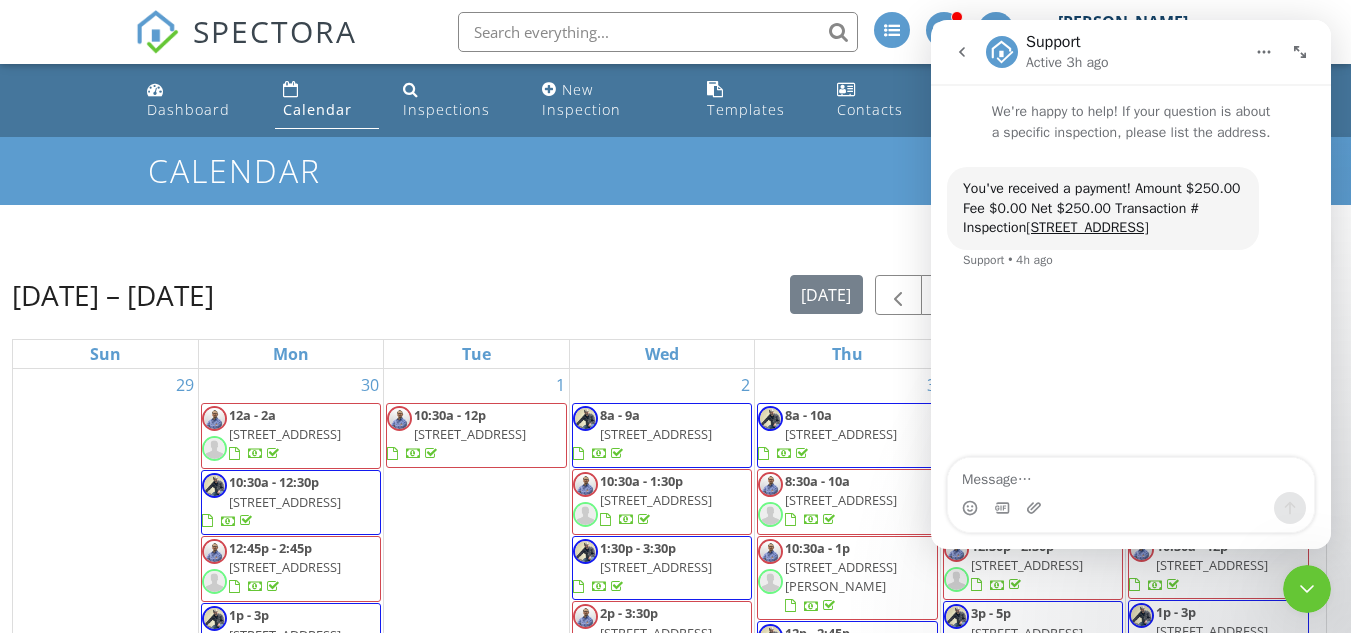 click 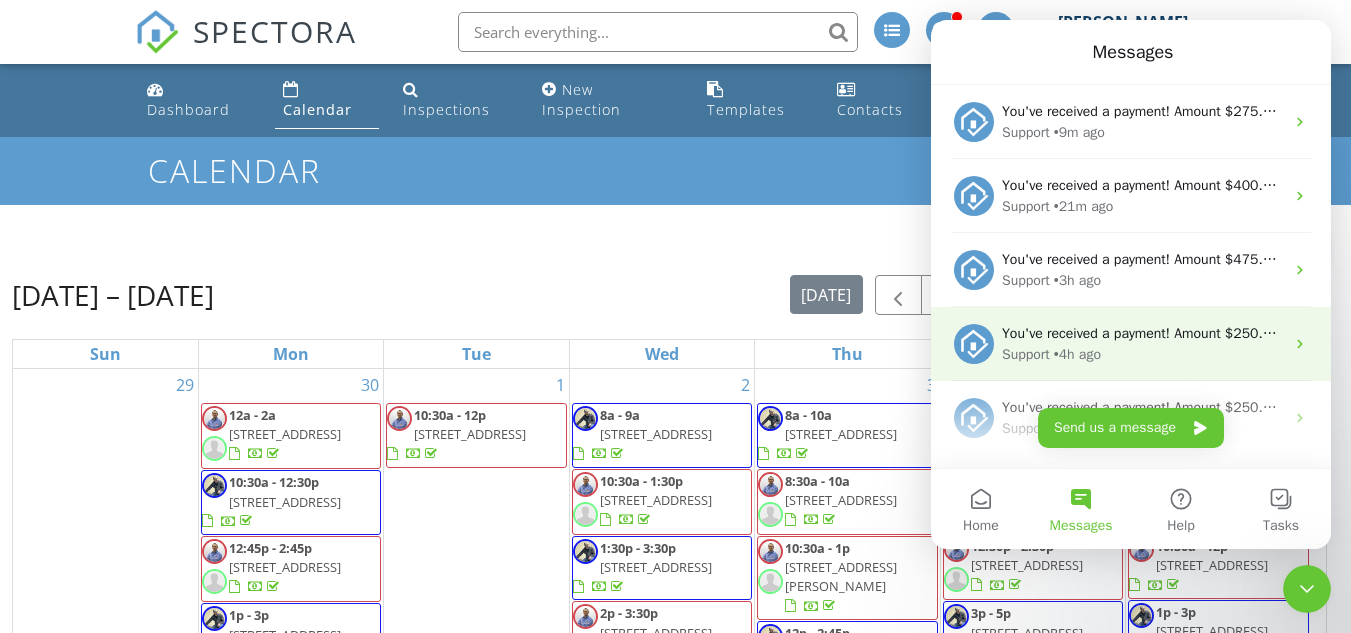 scroll, scrollTop: 0, scrollLeft: 0, axis: both 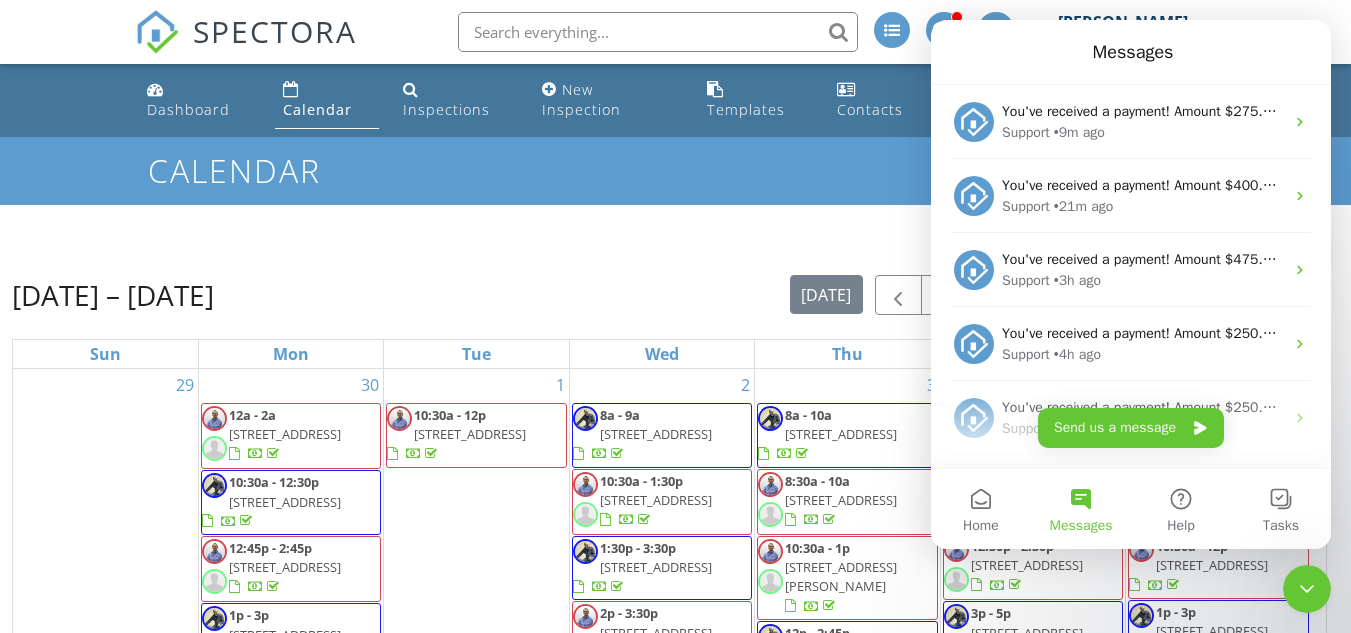 click at bounding box center [1307, 589] 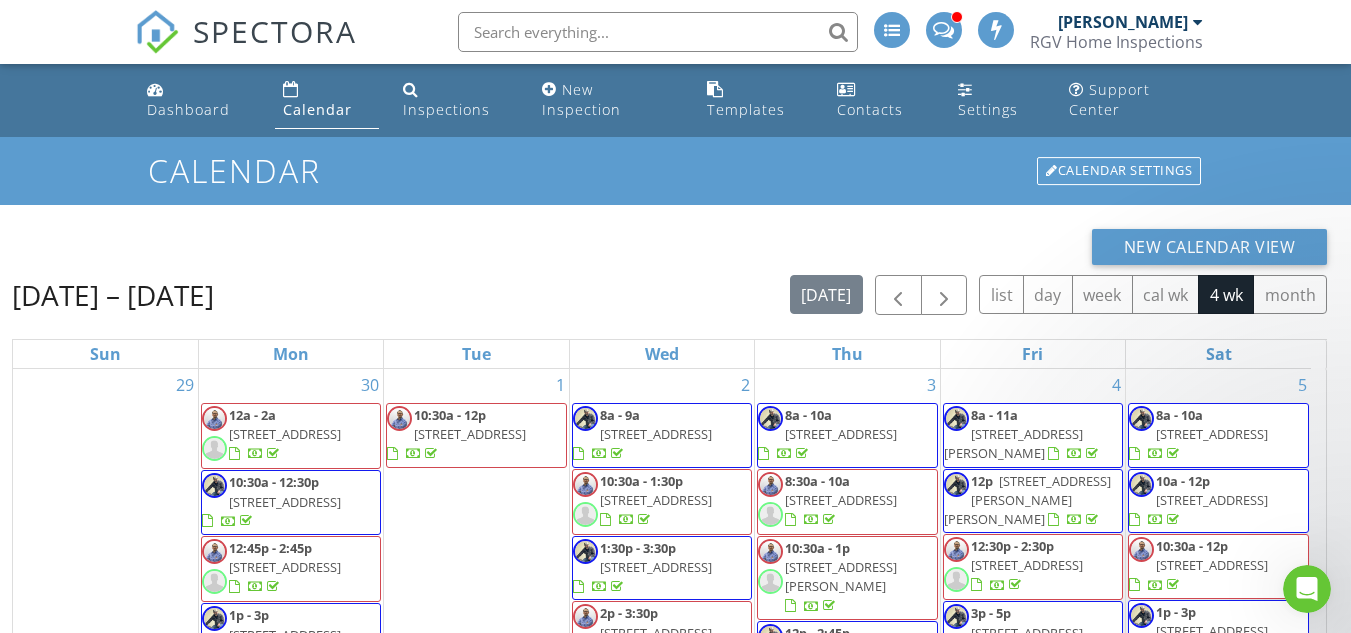 scroll, scrollTop: 0, scrollLeft: 0, axis: both 